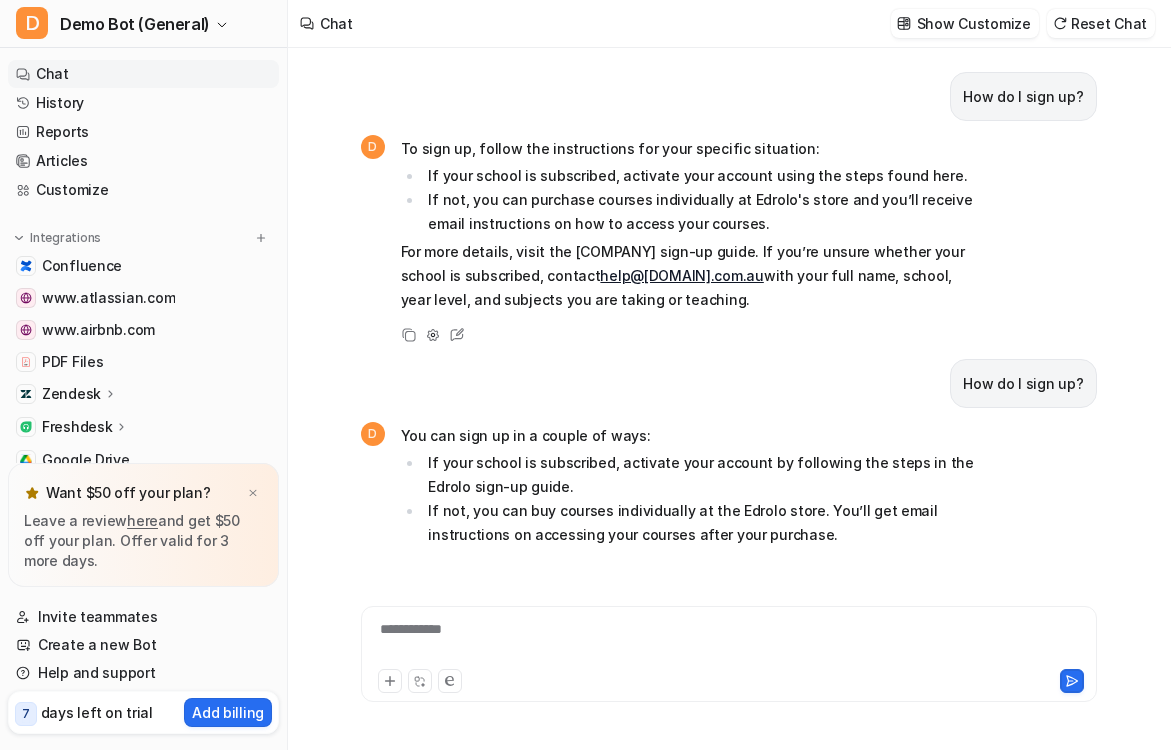 scroll, scrollTop: 0, scrollLeft: 0, axis: both 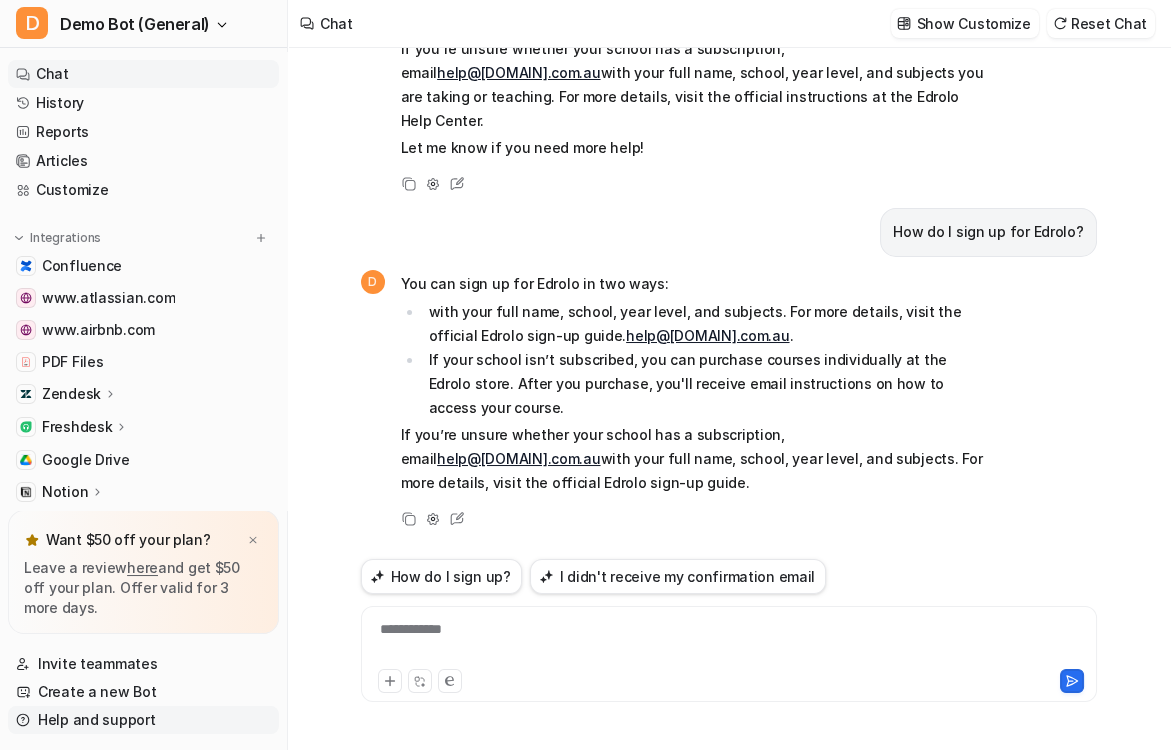 click on "Help and support" at bounding box center [143, 720] 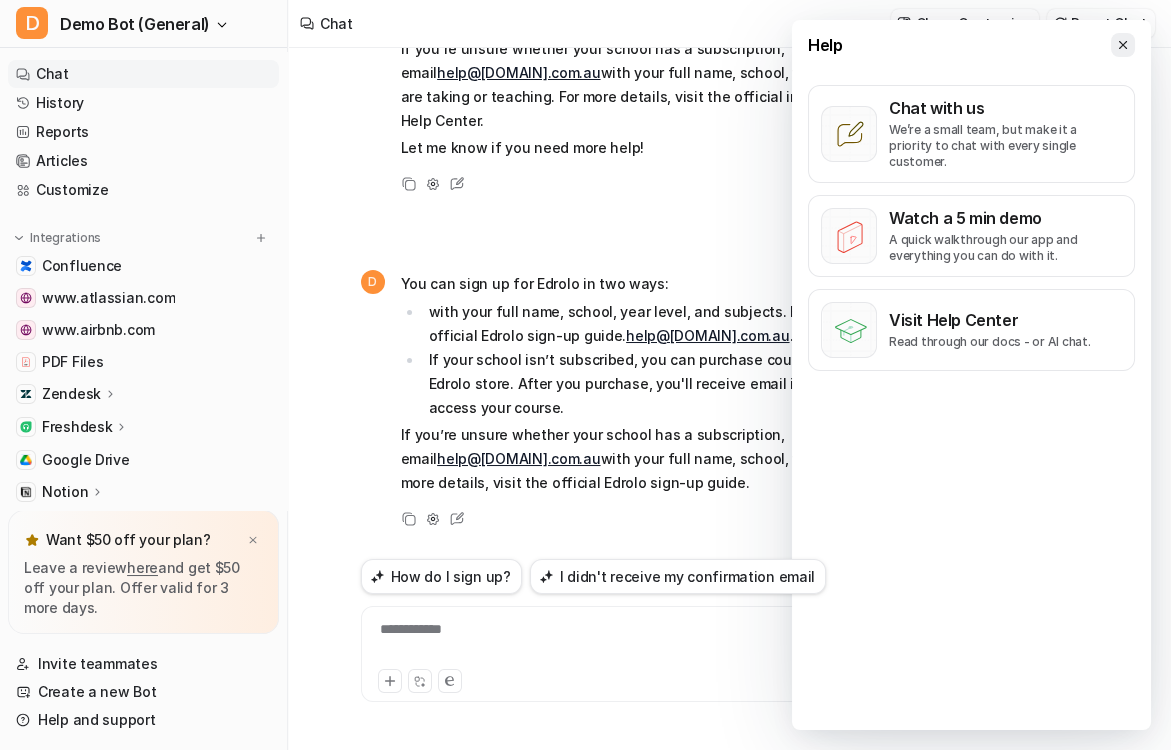 click 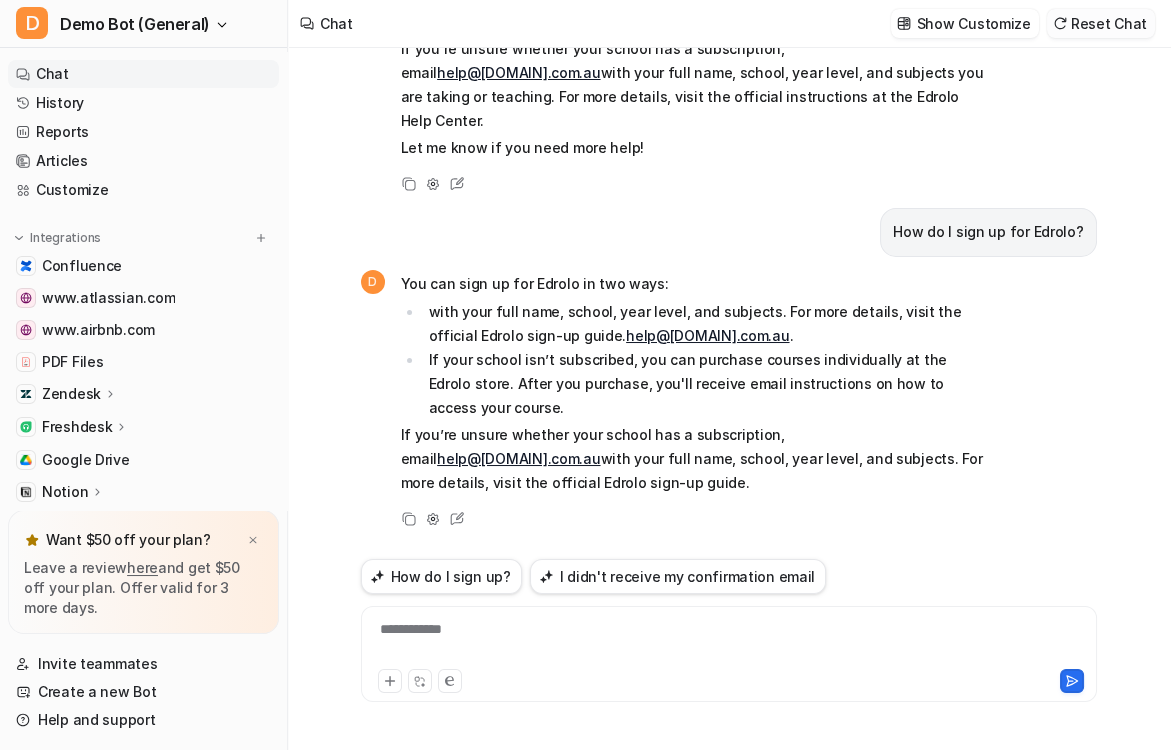 click on "Reset Chat" at bounding box center [1101, 23] 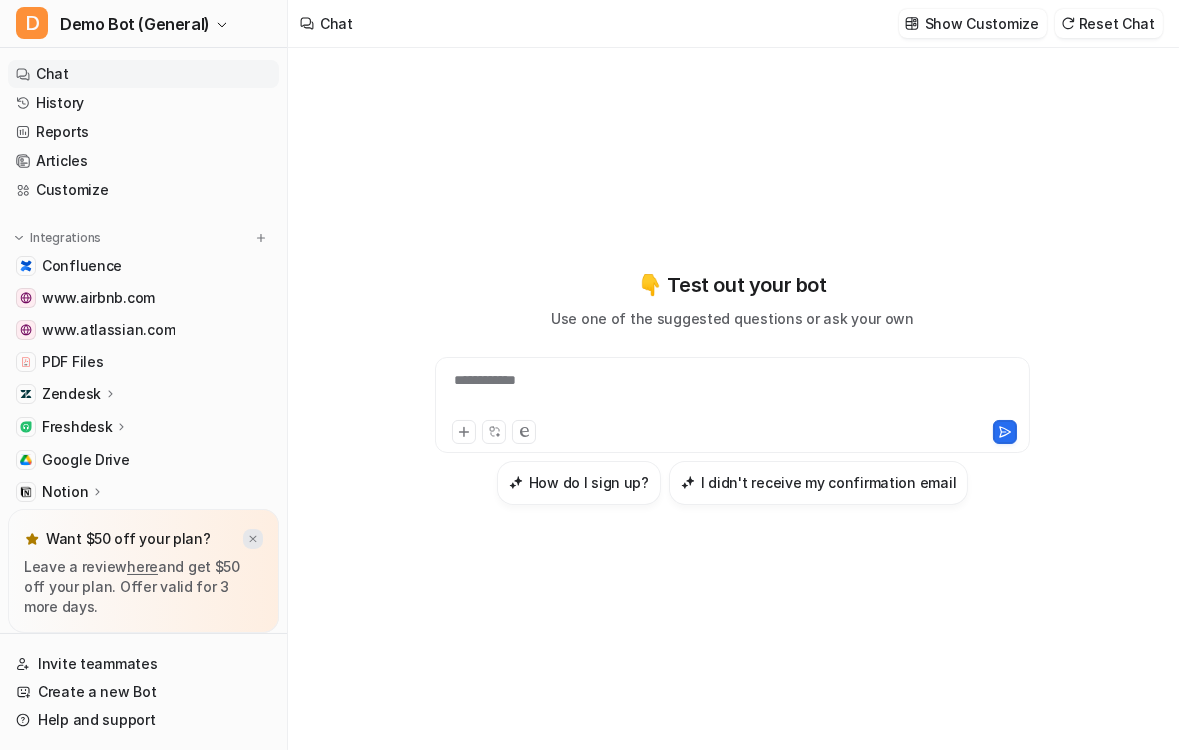click at bounding box center [253, 539] 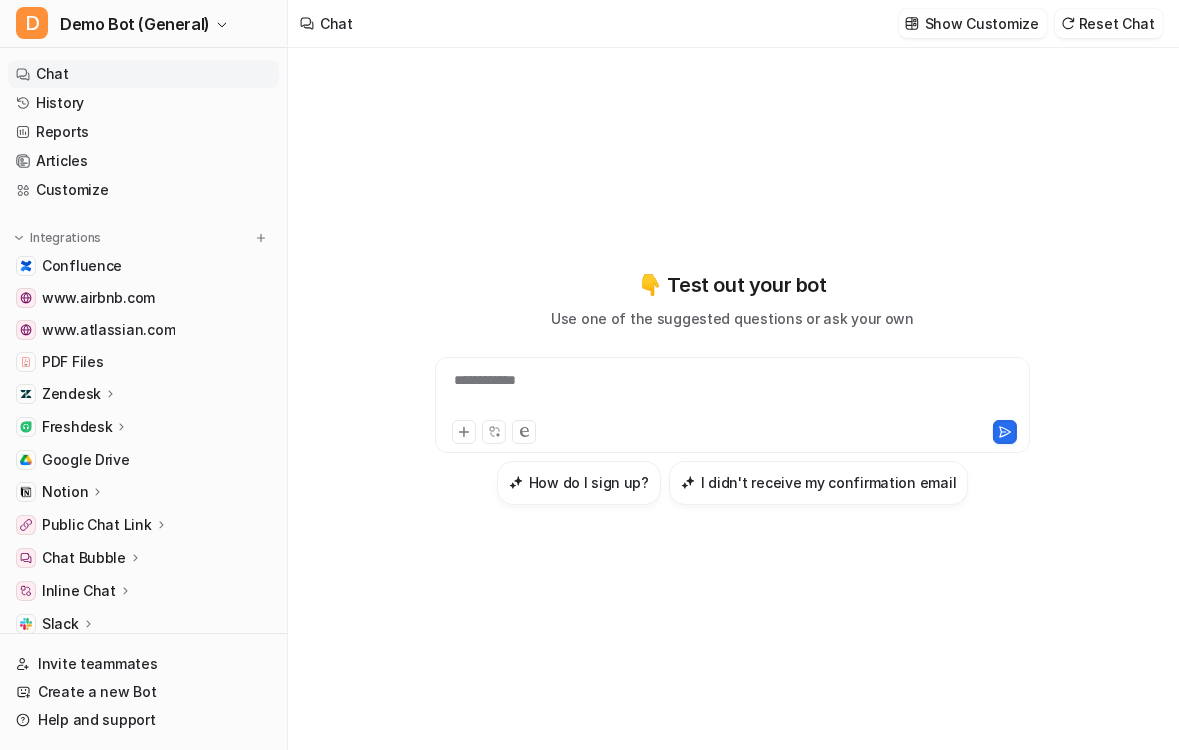 click on "**********" at bounding box center [733, 387] 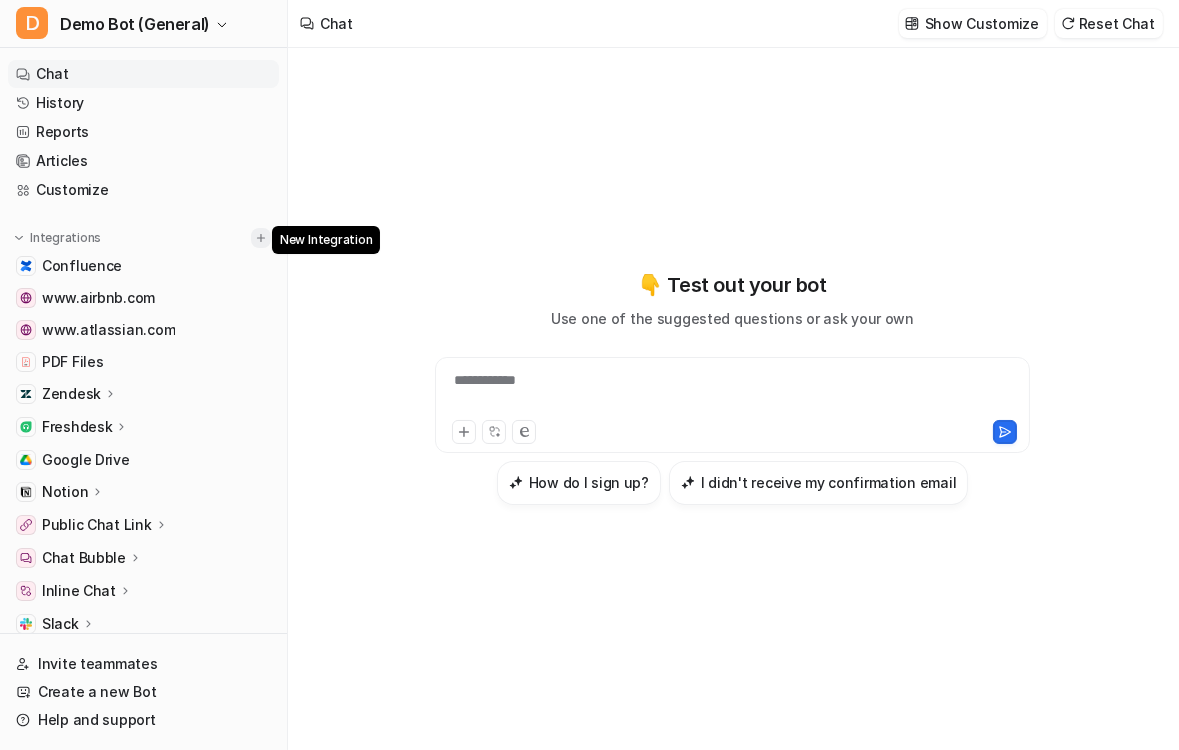 click at bounding box center (261, 238) 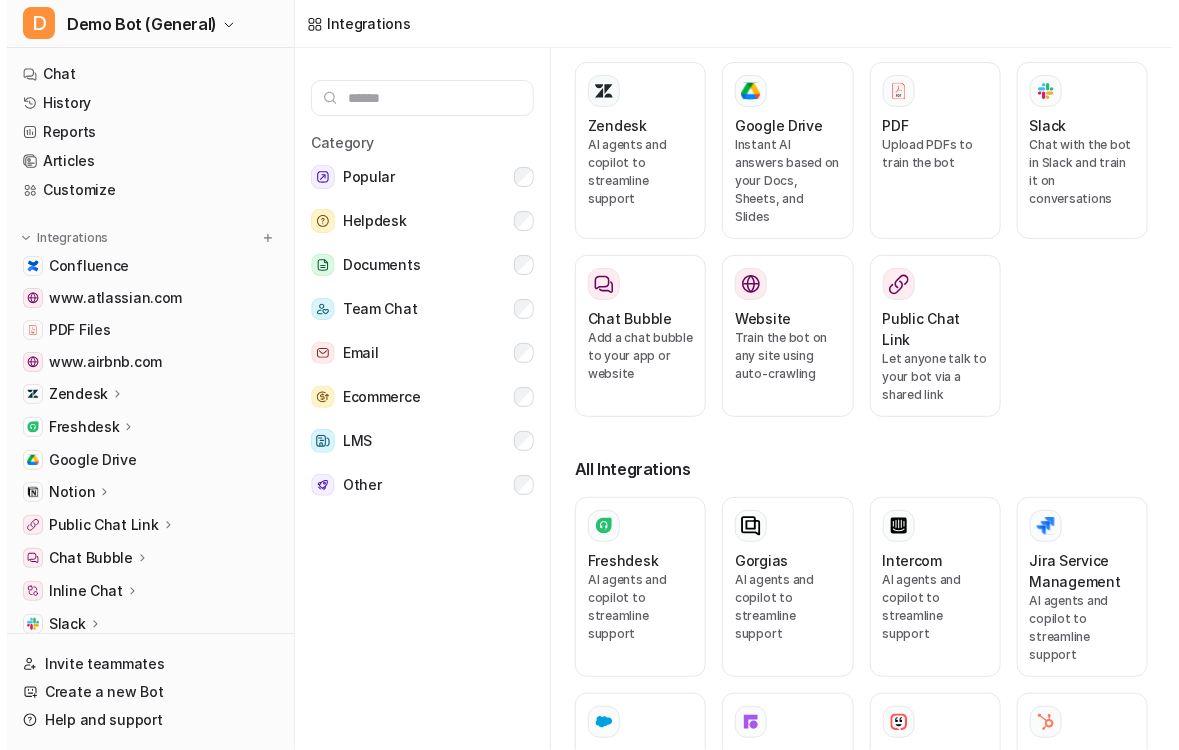 scroll, scrollTop: 0, scrollLeft: 0, axis: both 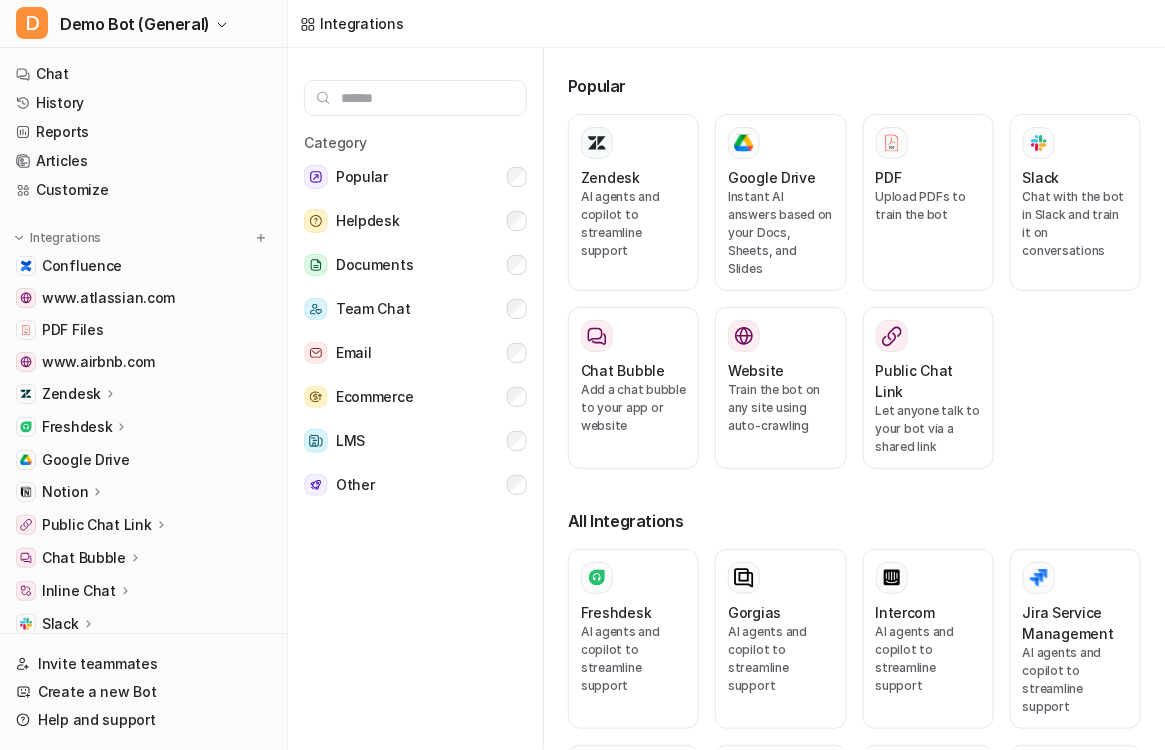 click on "Zendesk" at bounding box center (143, 394) 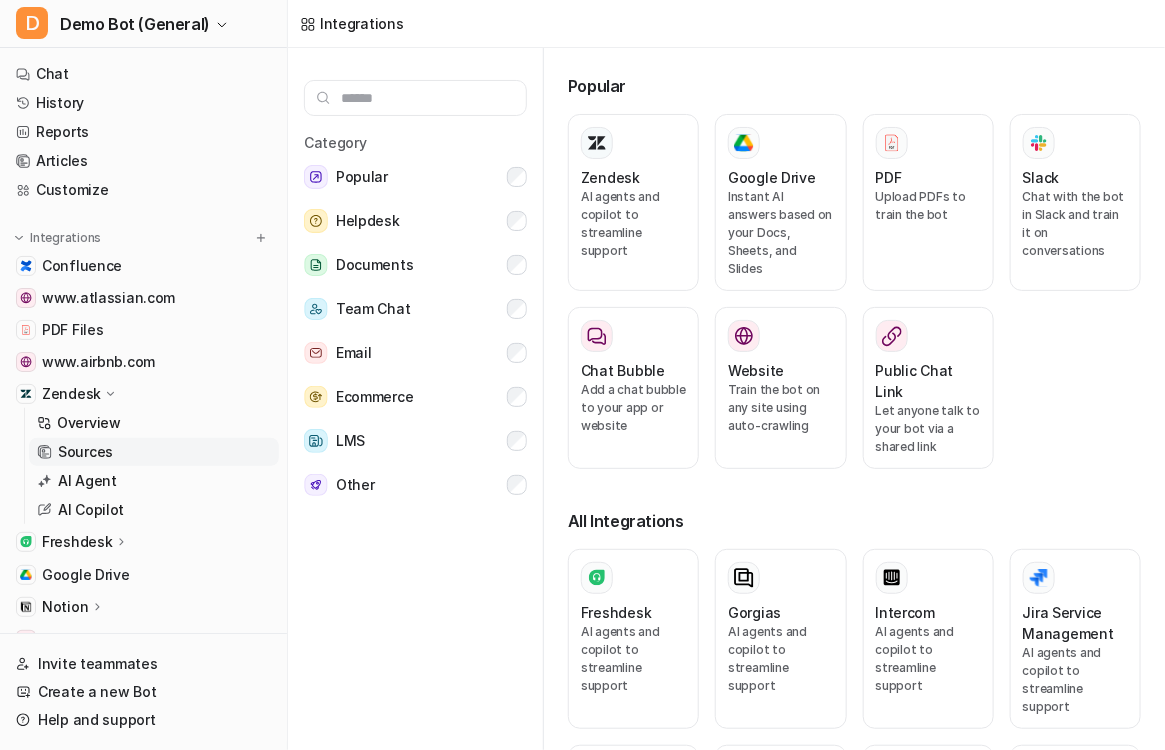 click on "Sources" at bounding box center (154, 452) 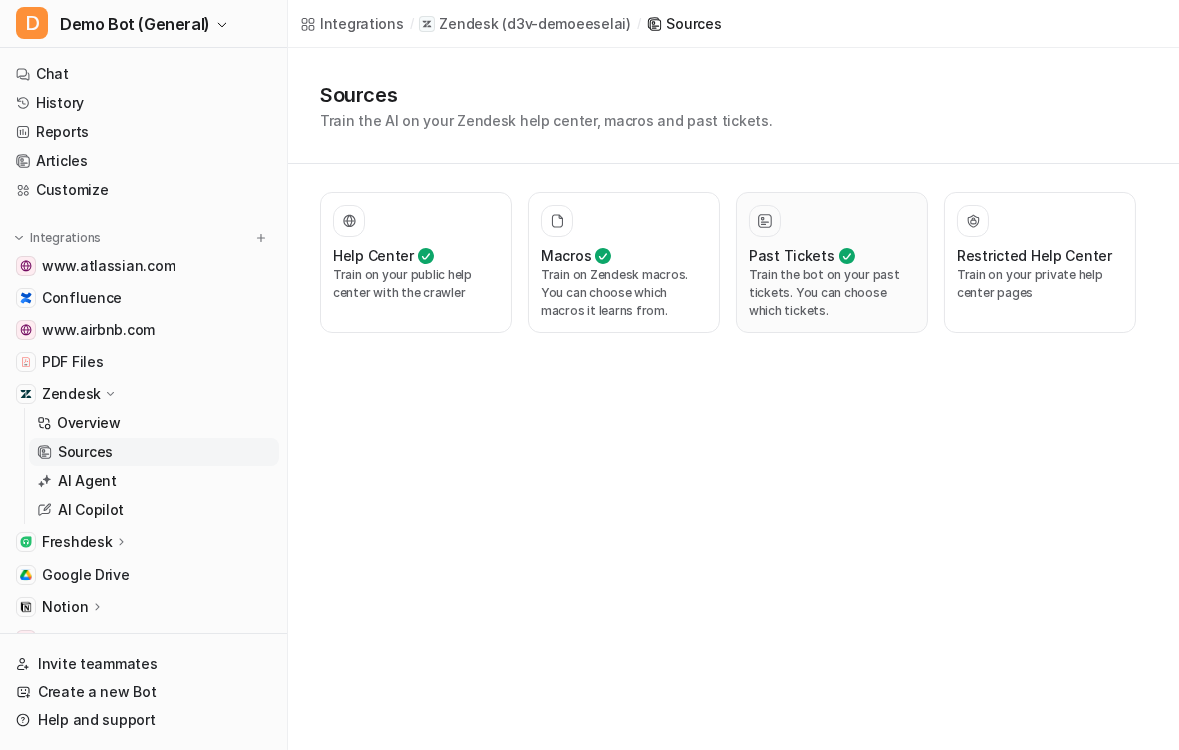 click on "Train the bot on your past tickets. You can choose which tickets." at bounding box center [832, 293] 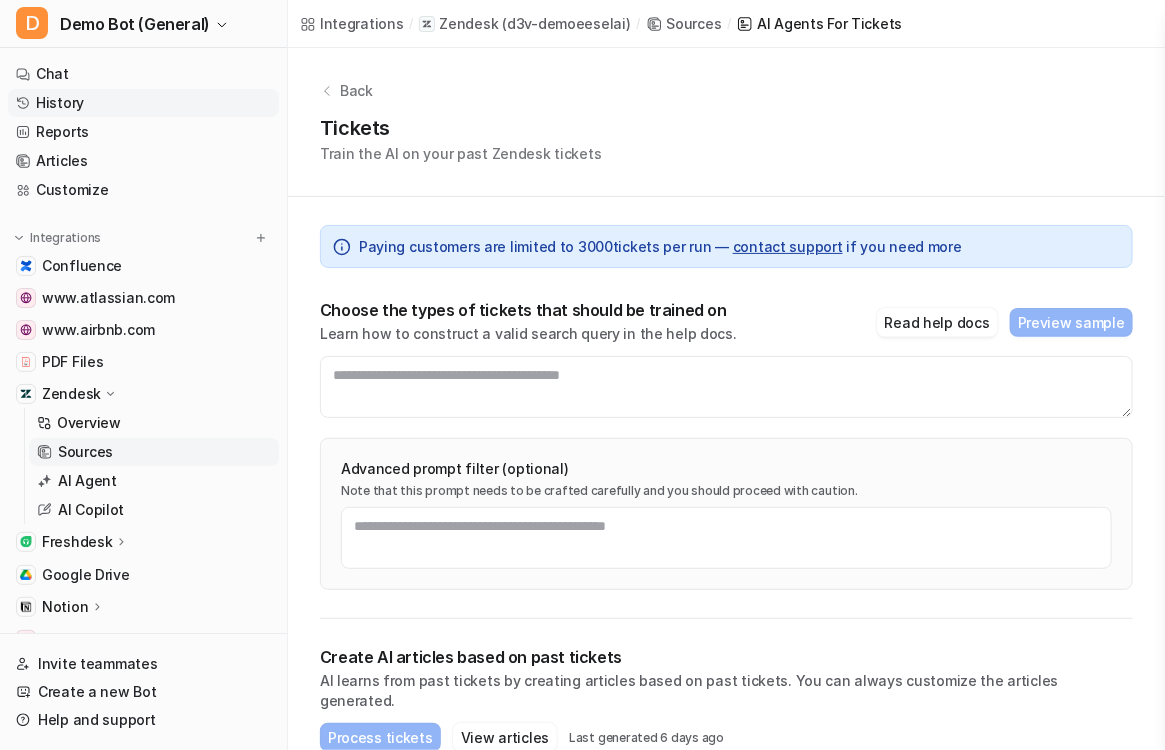 click on "History" at bounding box center [143, 103] 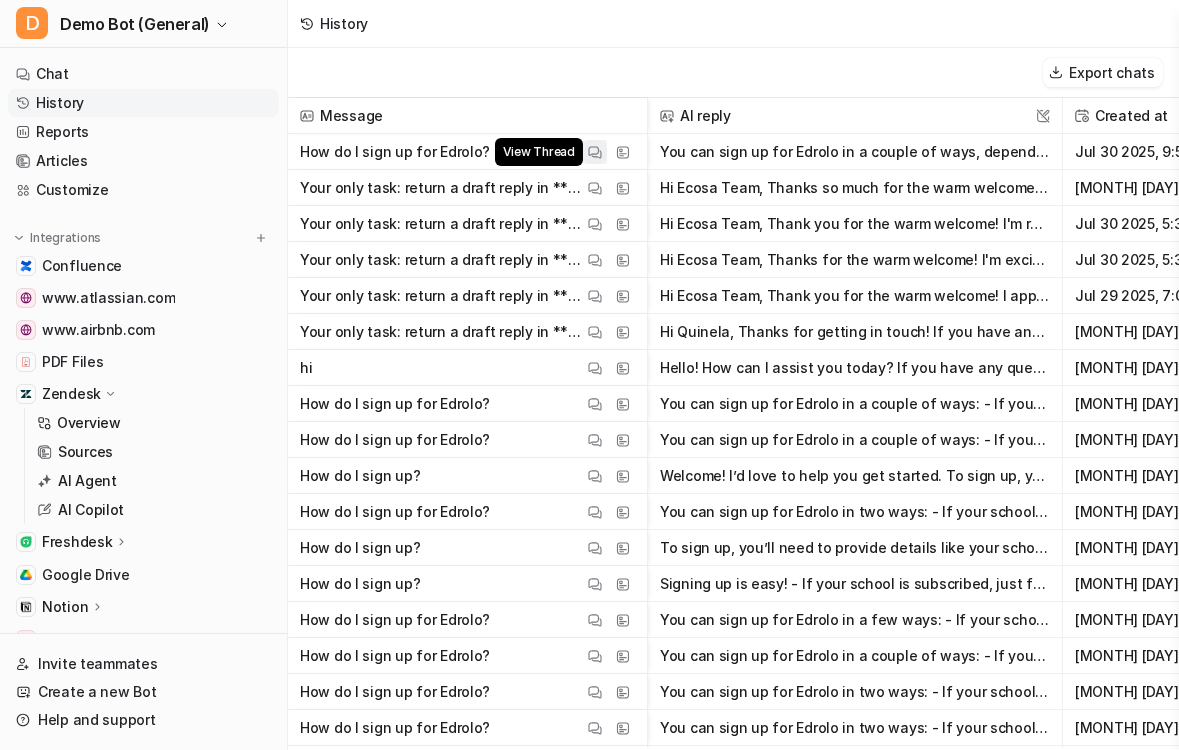 click at bounding box center (595, 152) 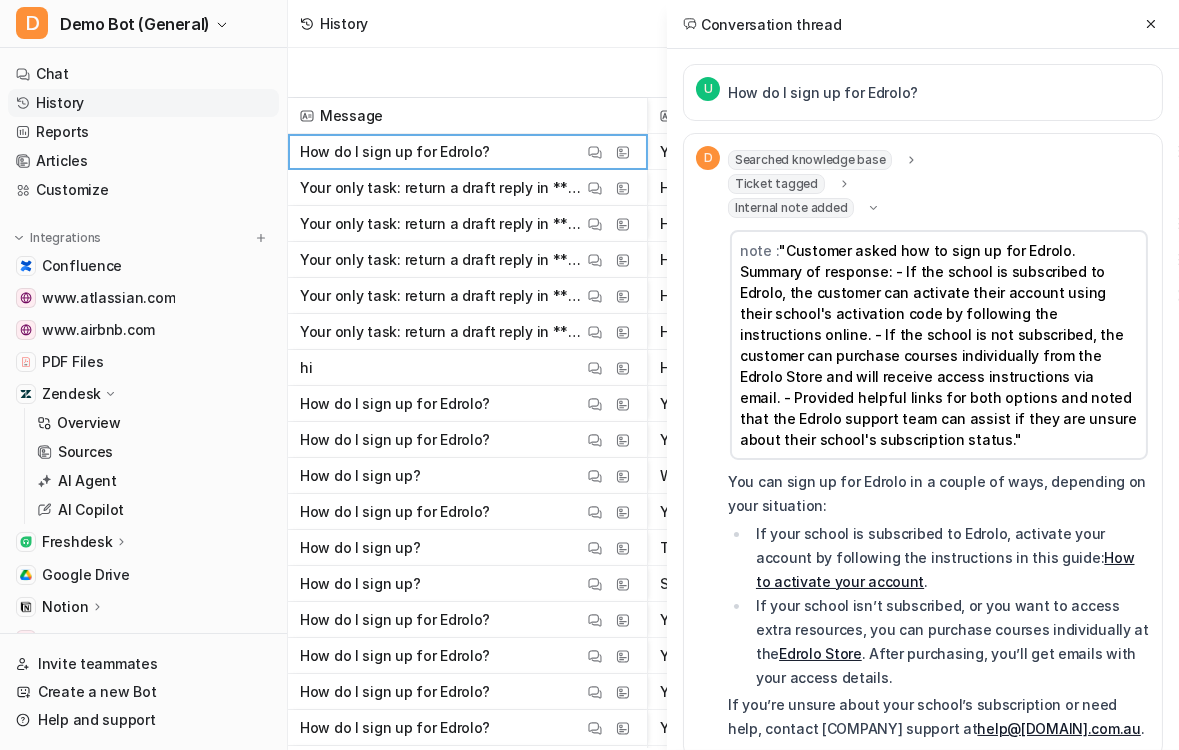 scroll, scrollTop: 0, scrollLeft: 0, axis: both 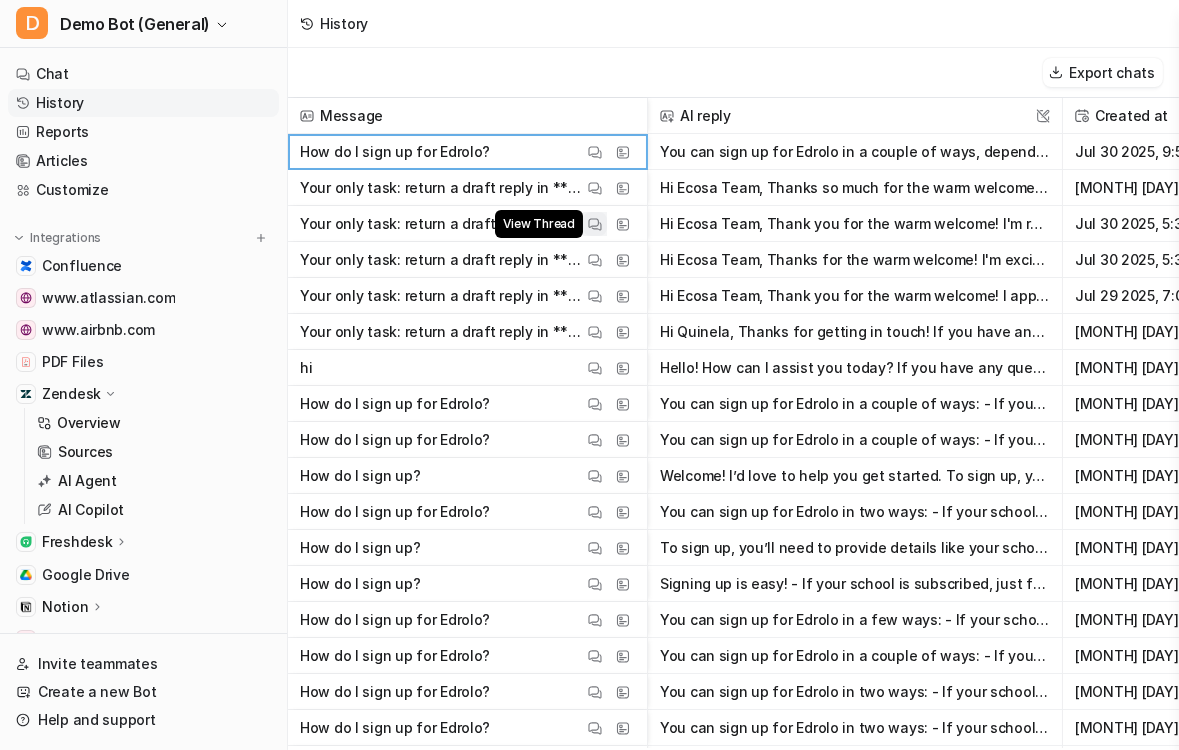 click on "View Thread" at bounding box center [595, 224] 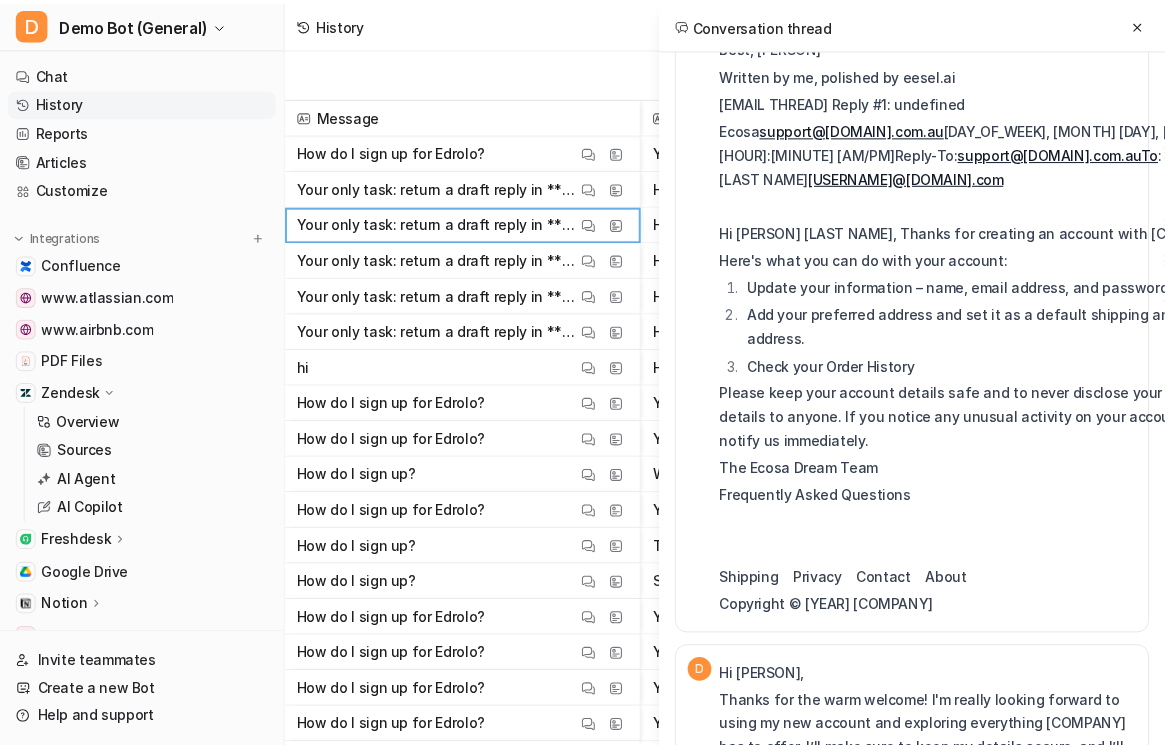 scroll, scrollTop: 1630, scrollLeft: 0, axis: vertical 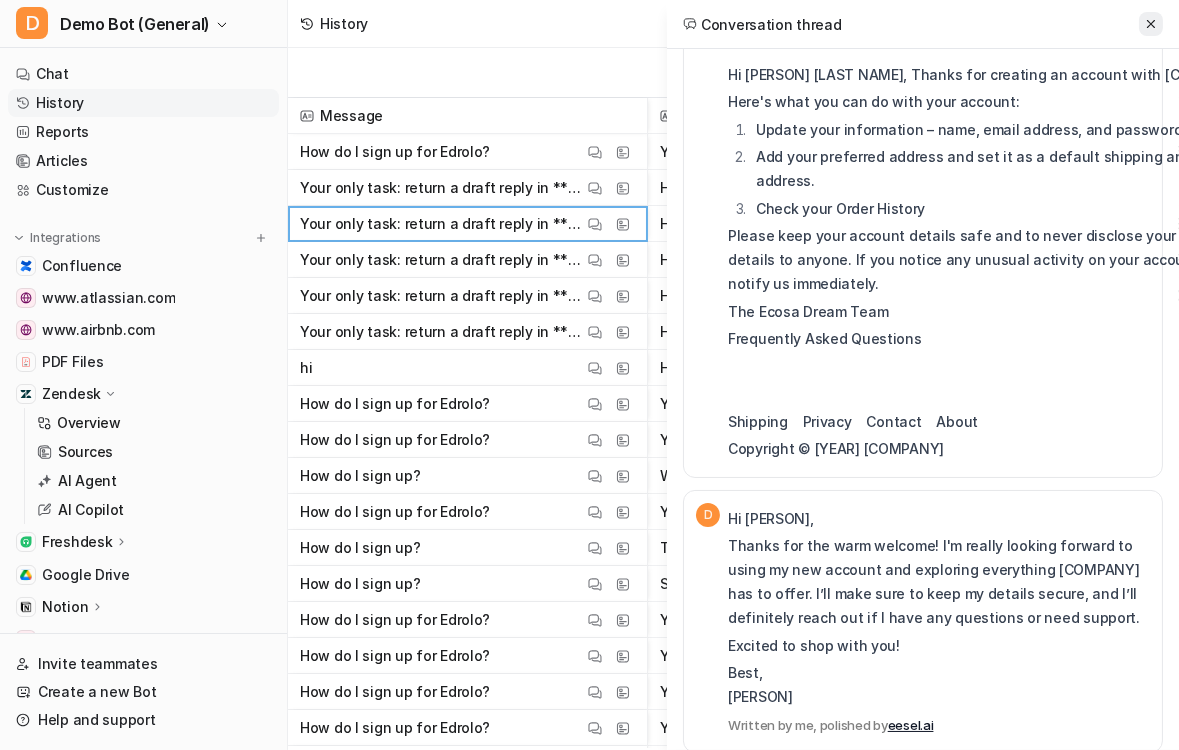 click 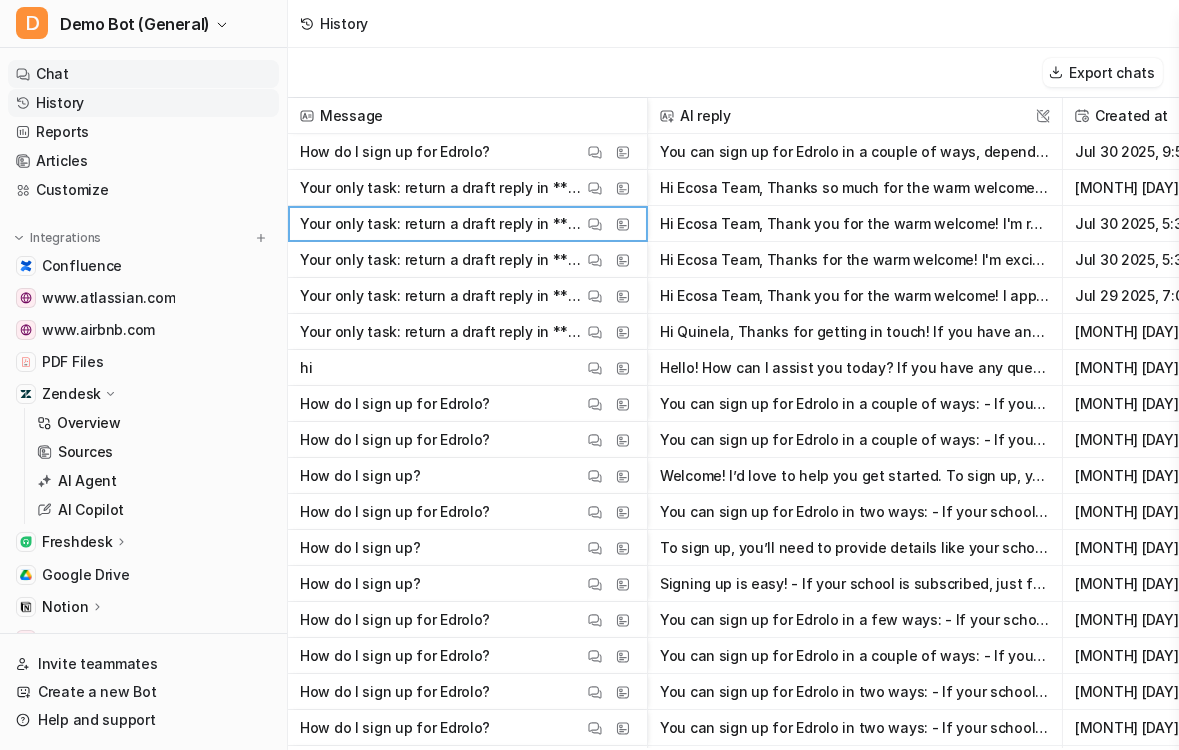 click on "Chat" at bounding box center [143, 74] 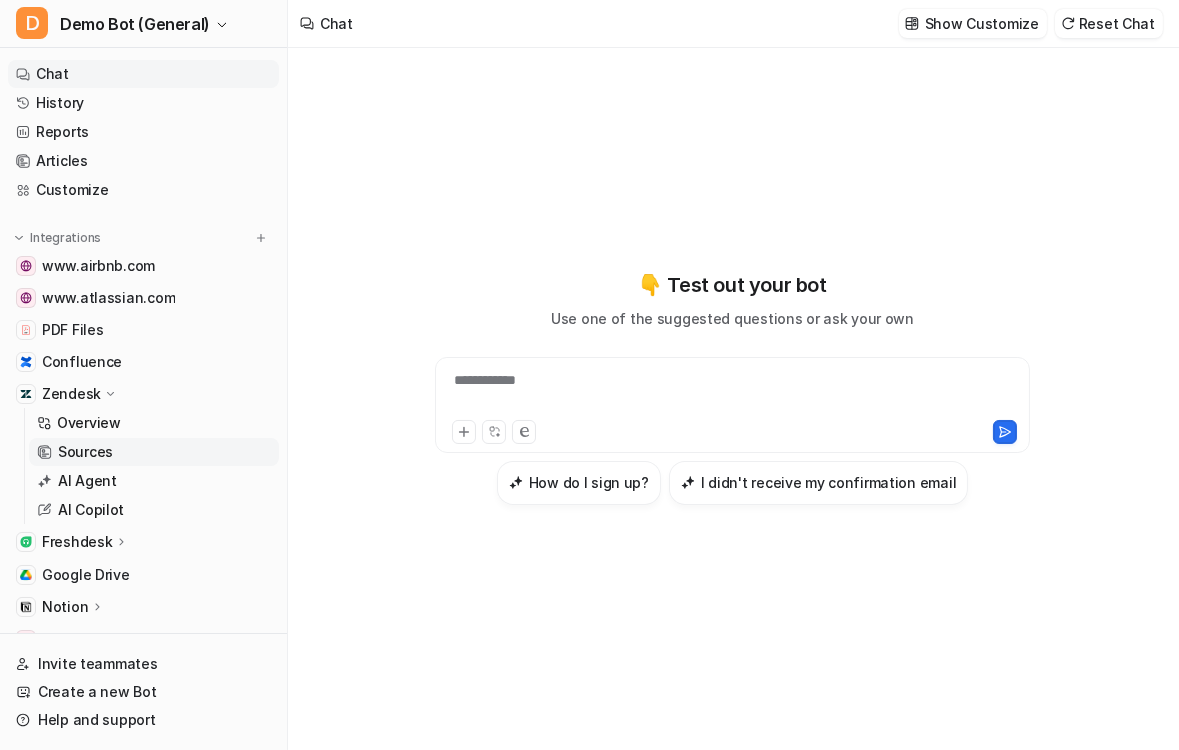click on "Sources" at bounding box center (154, 452) 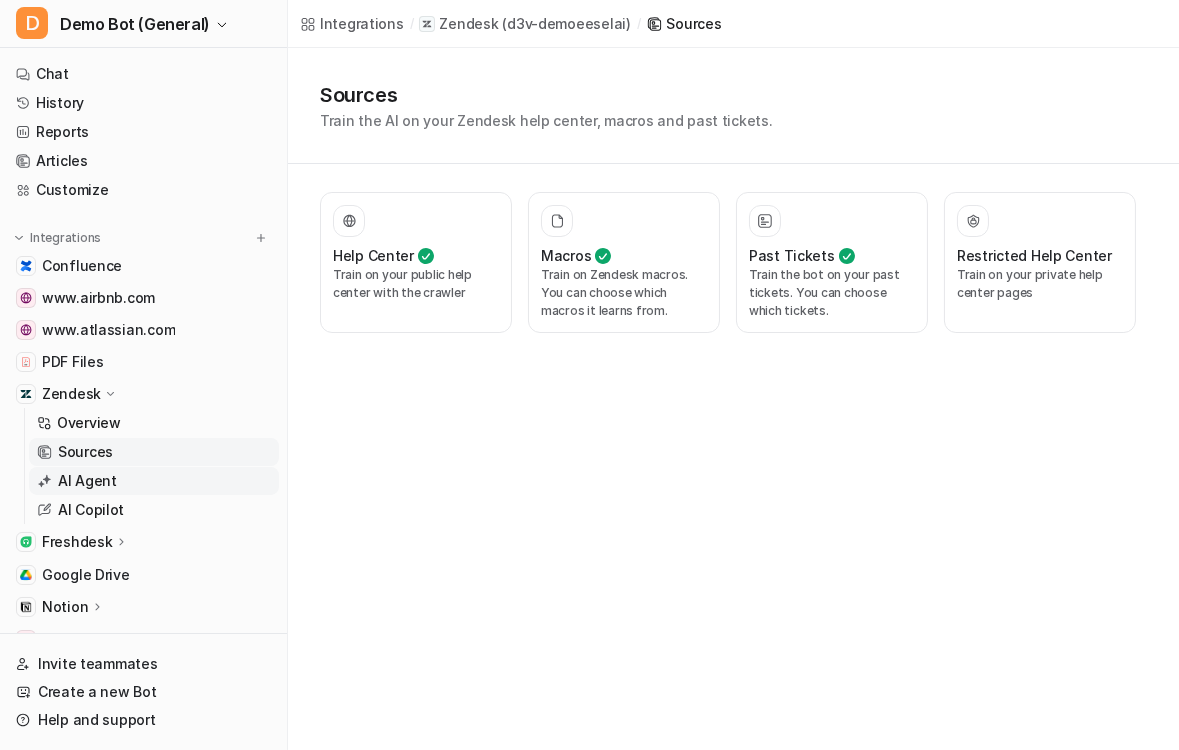 click on "AI Agent" at bounding box center (154, 481) 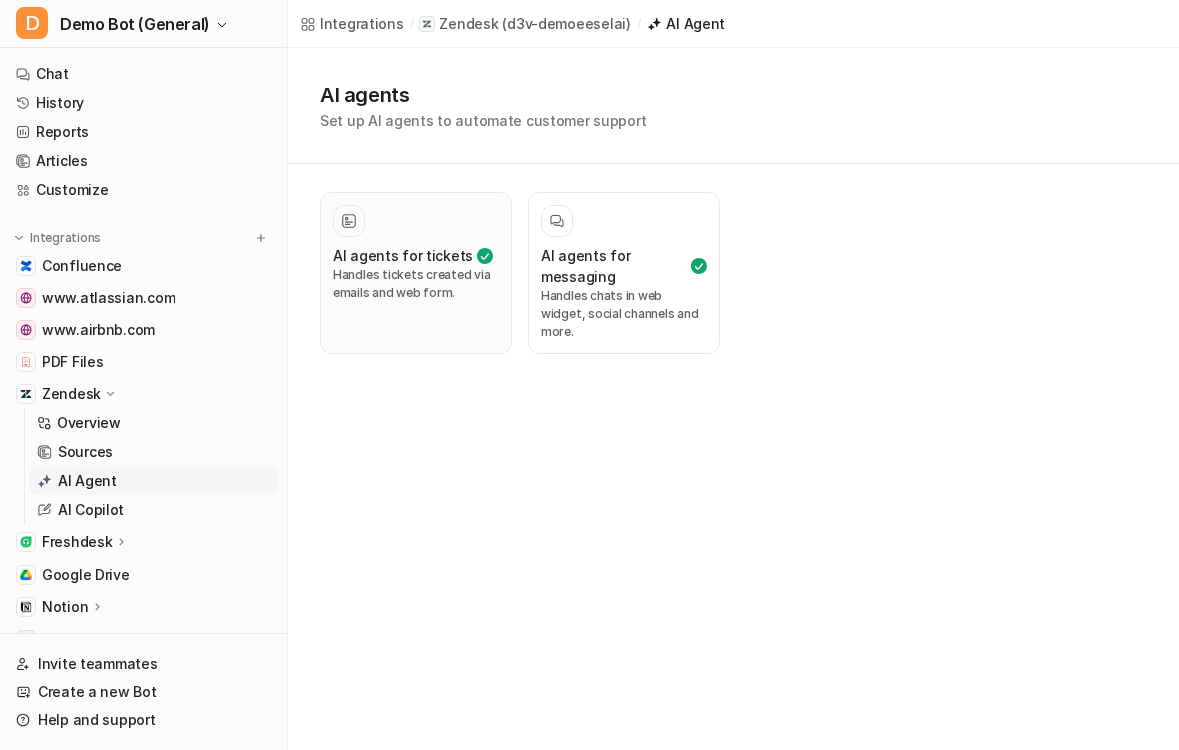 click on "Handles tickets created via emails and web form." at bounding box center (416, 284) 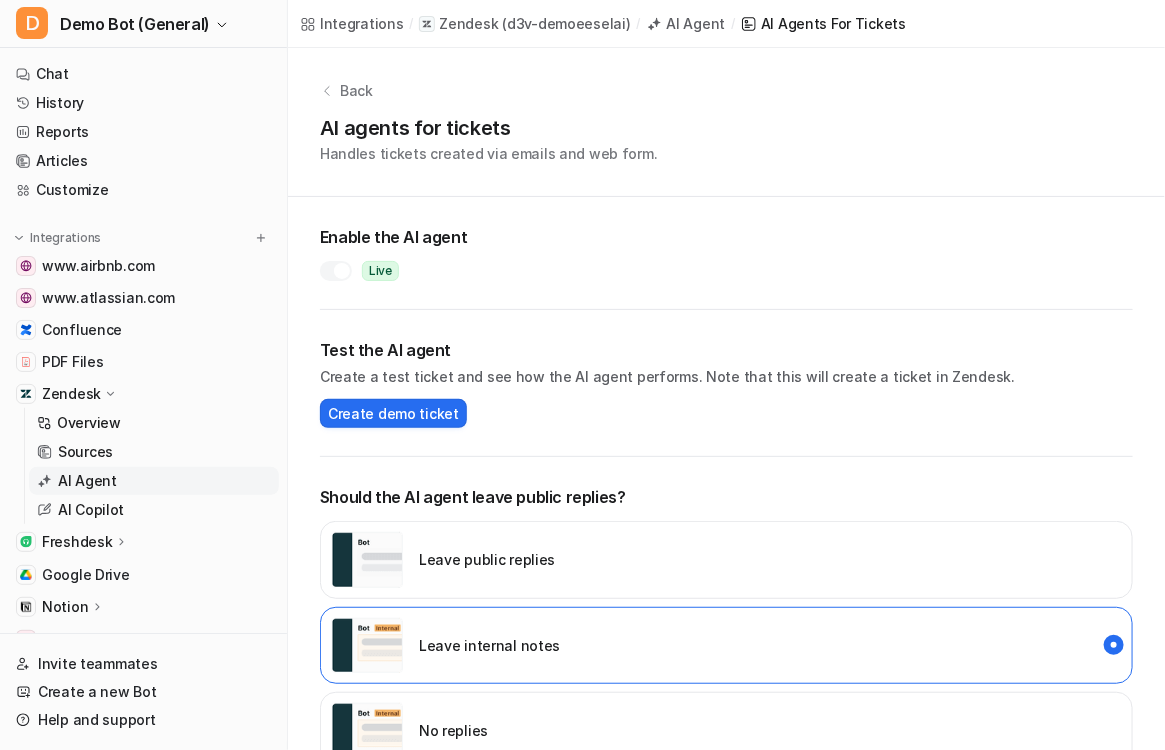 scroll, scrollTop: 90, scrollLeft: 0, axis: vertical 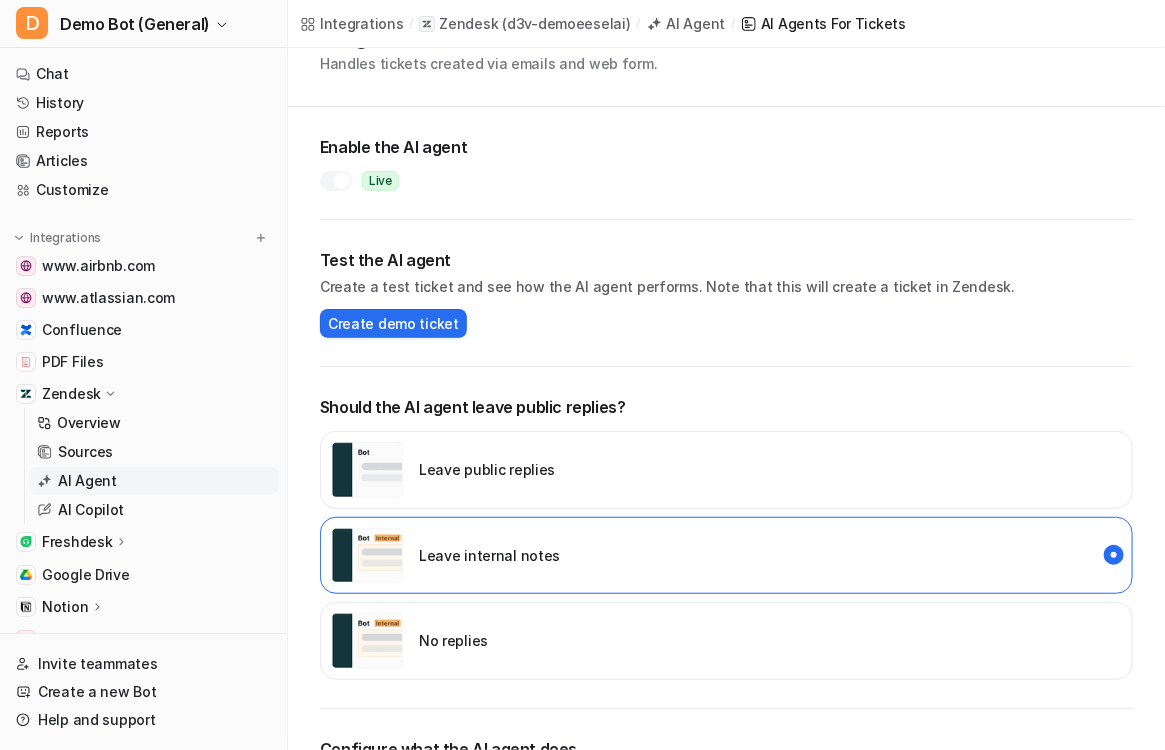 click at bounding box center [342, 181] 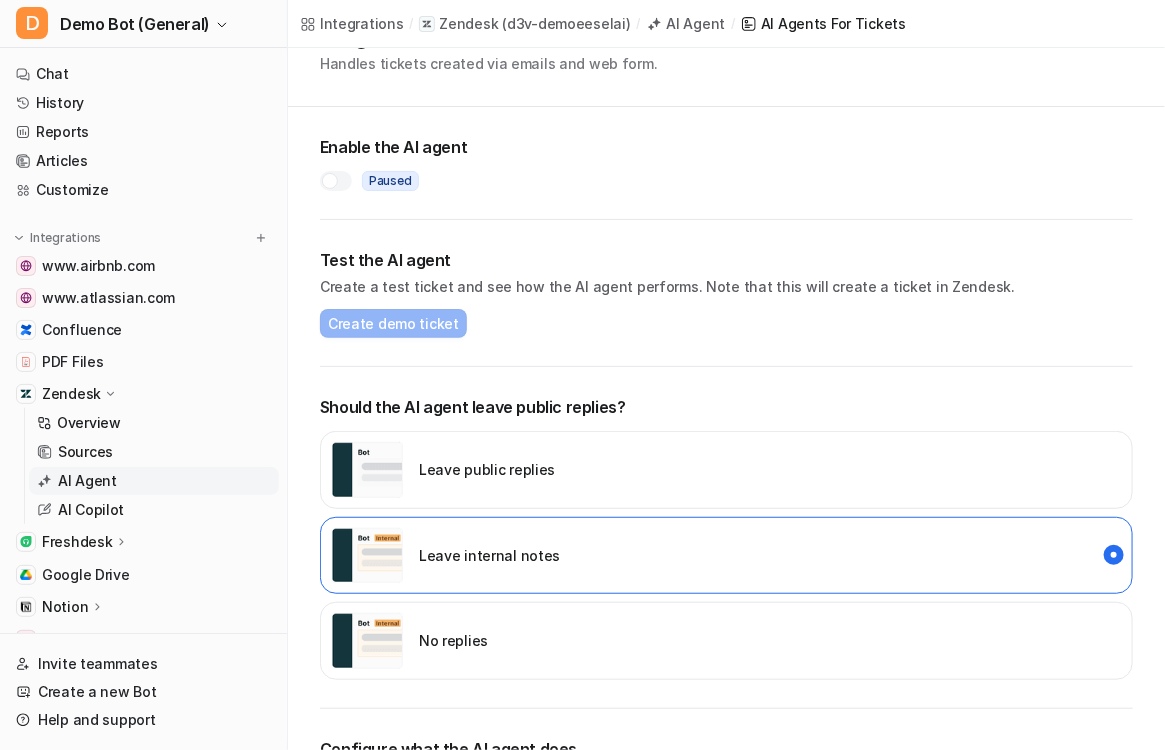 click at bounding box center [336, 181] 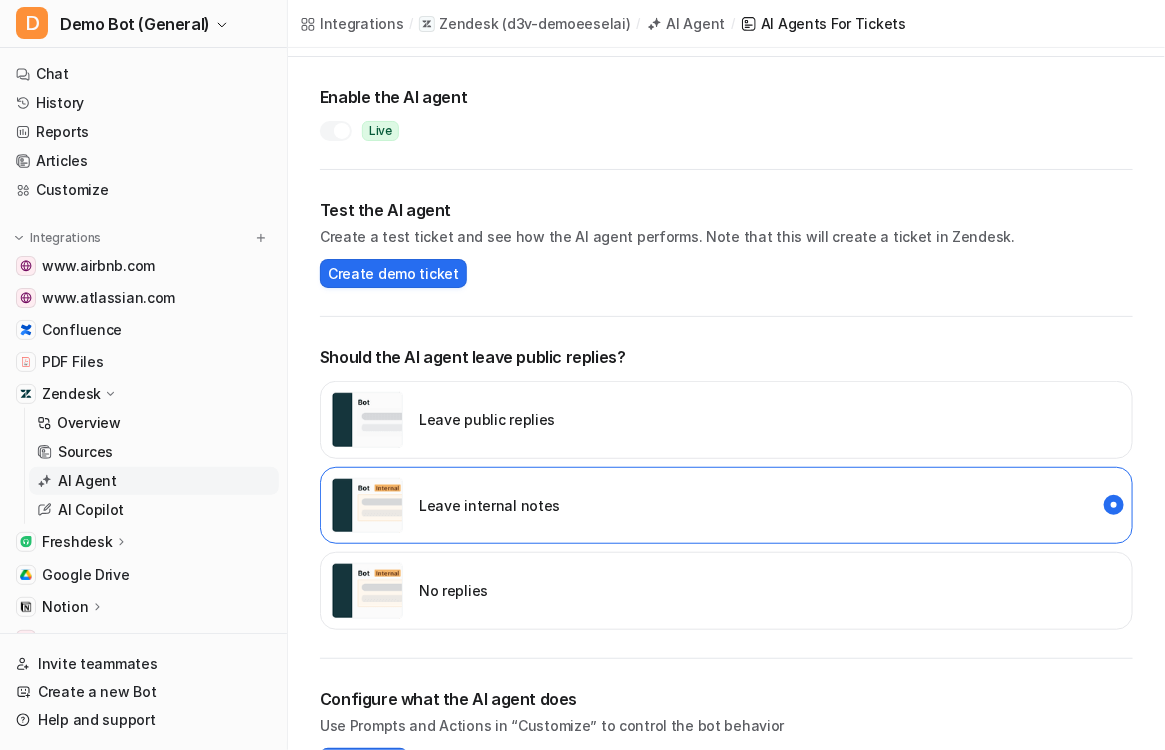 scroll, scrollTop: 111, scrollLeft: 0, axis: vertical 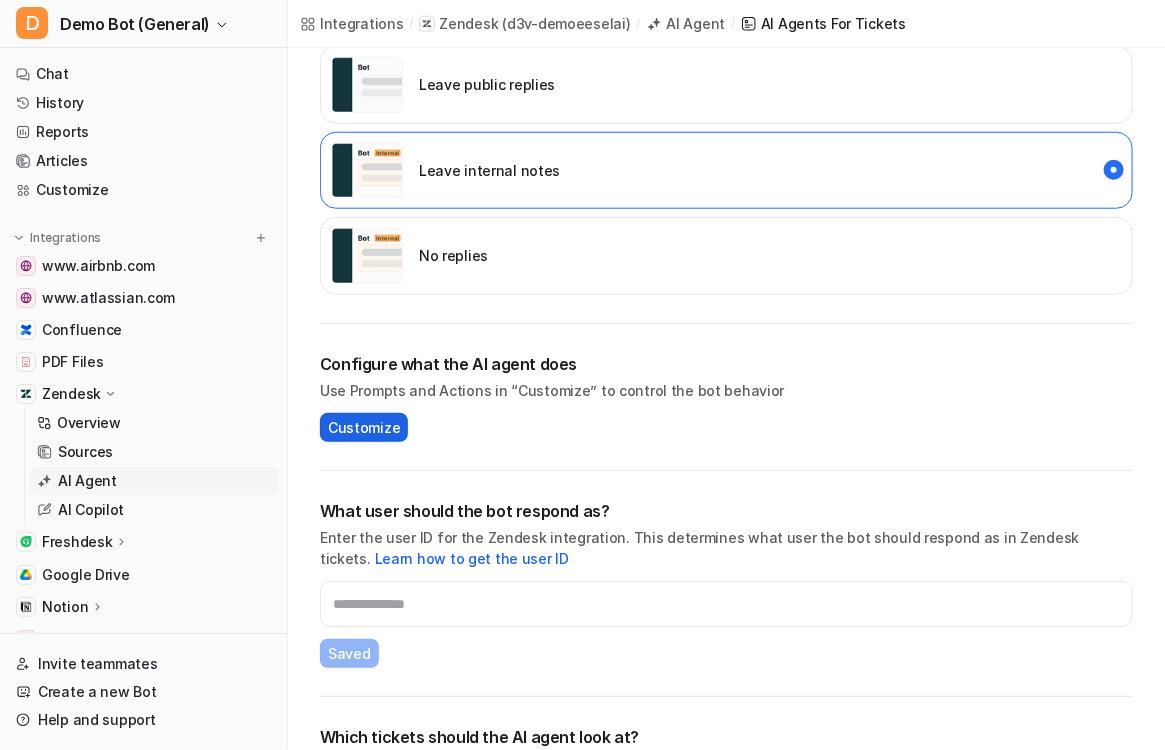 click on "Customize" at bounding box center (364, 427) 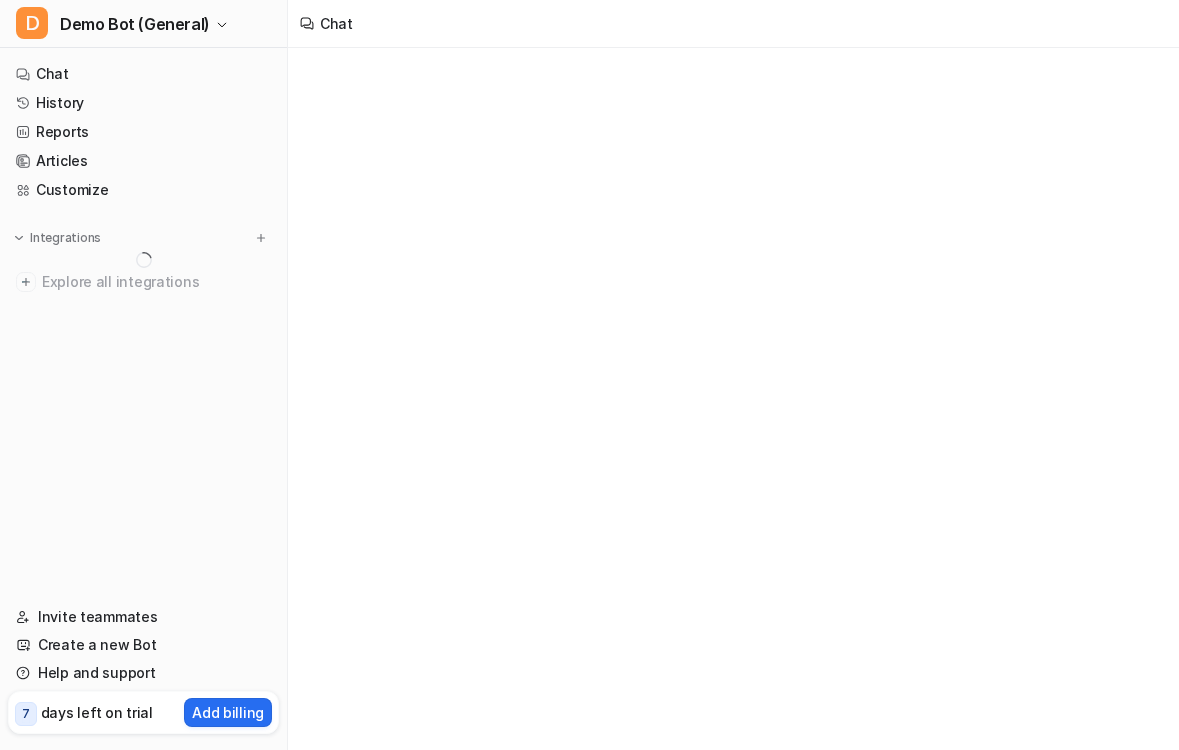 scroll, scrollTop: 0, scrollLeft: 0, axis: both 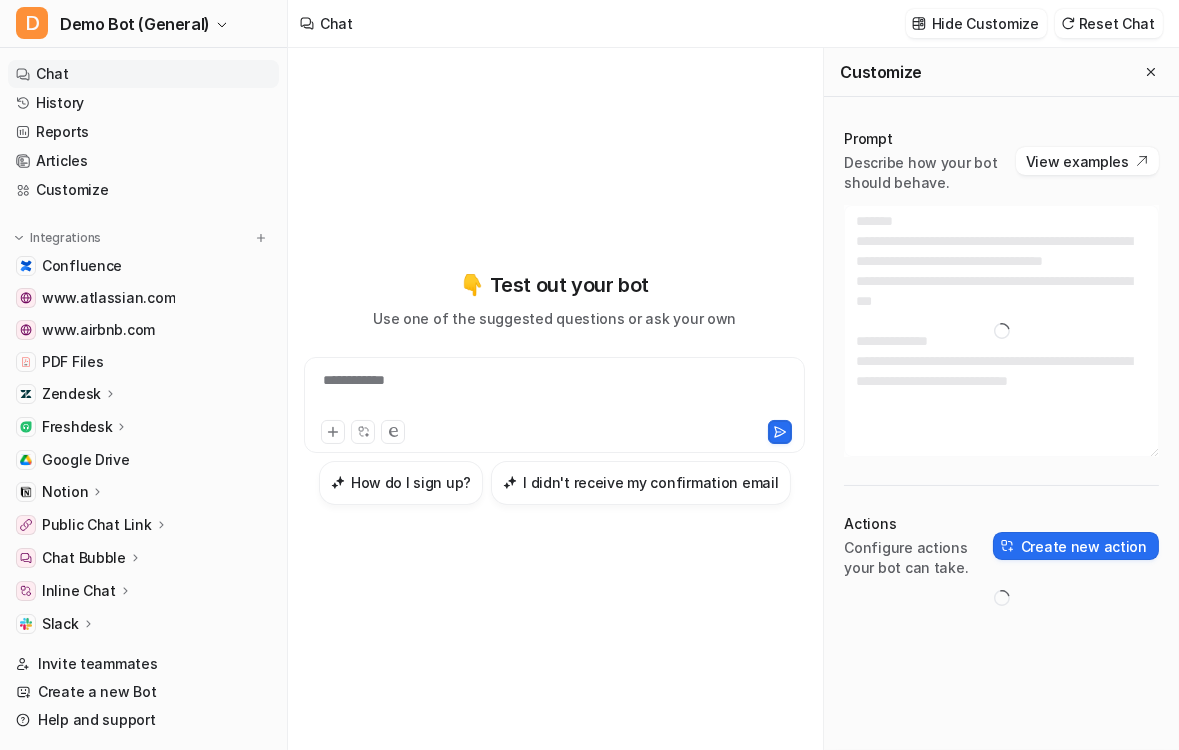 type on "**********" 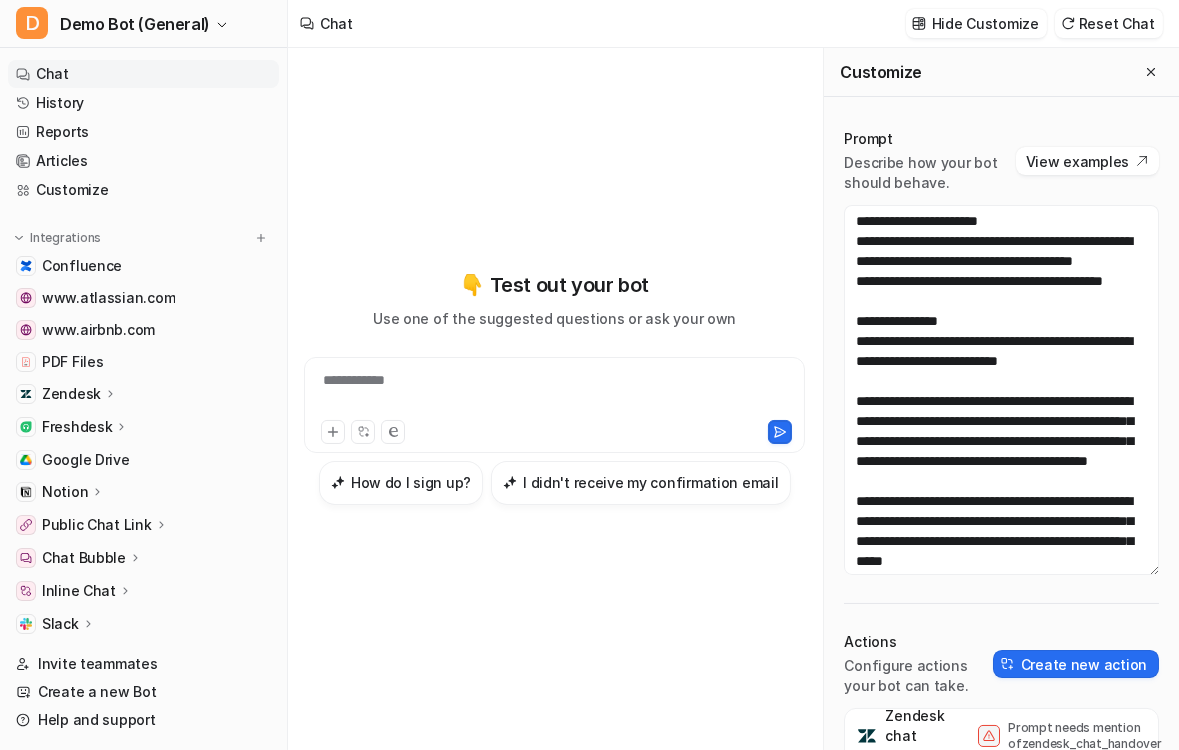 drag, startPoint x: 1136, startPoint y: 450, endPoint x: 1133, endPoint y: 569, distance: 119.03781 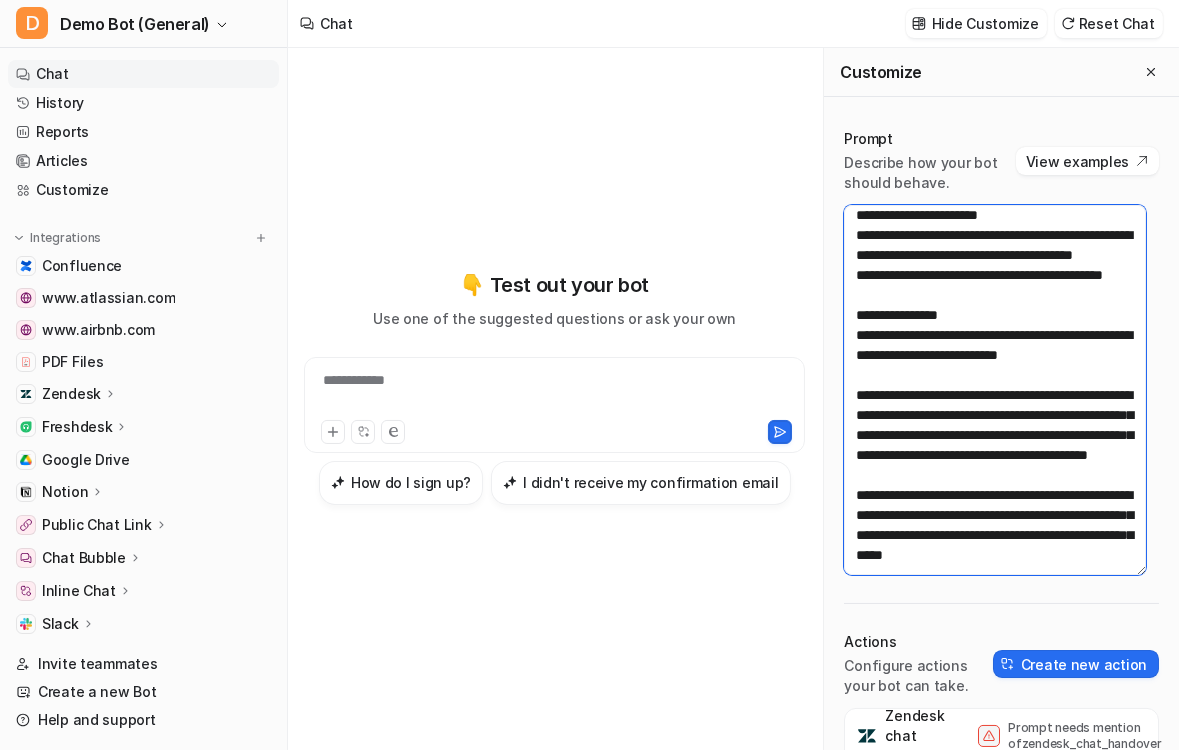 scroll, scrollTop: 0, scrollLeft: 0, axis: both 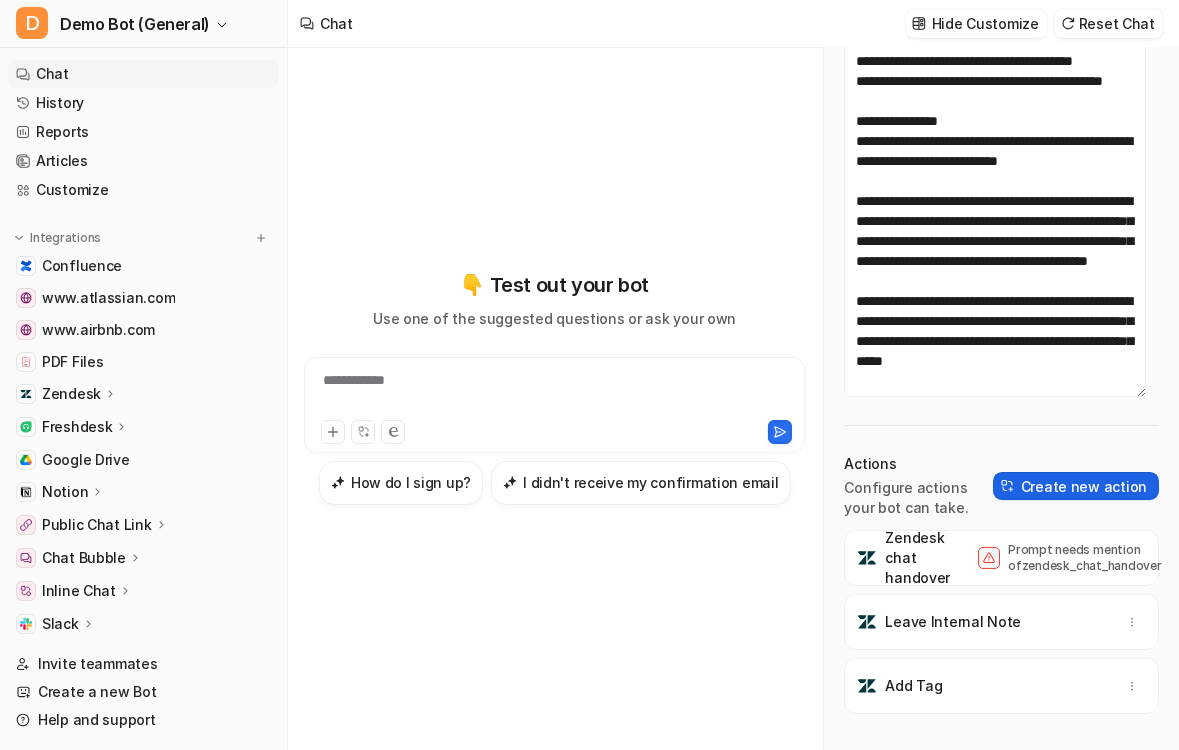 click on "Create new action" at bounding box center (1076, 486) 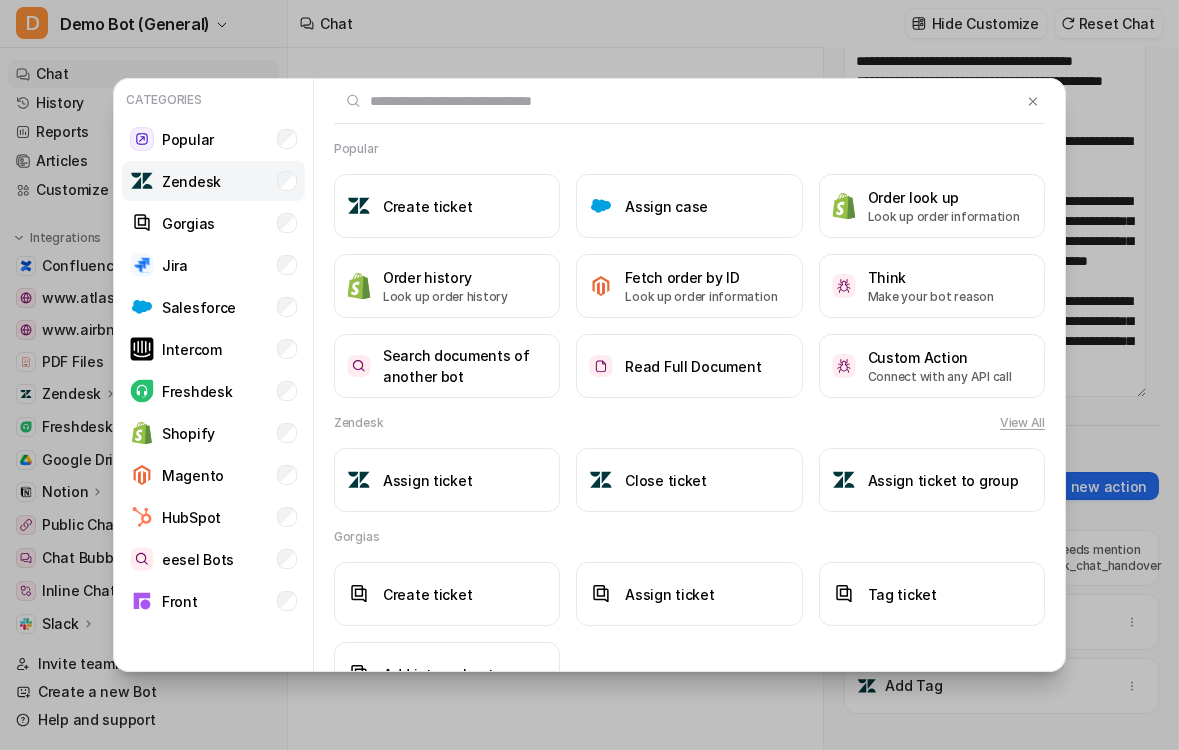 click on "Zendesk" at bounding box center (213, 181) 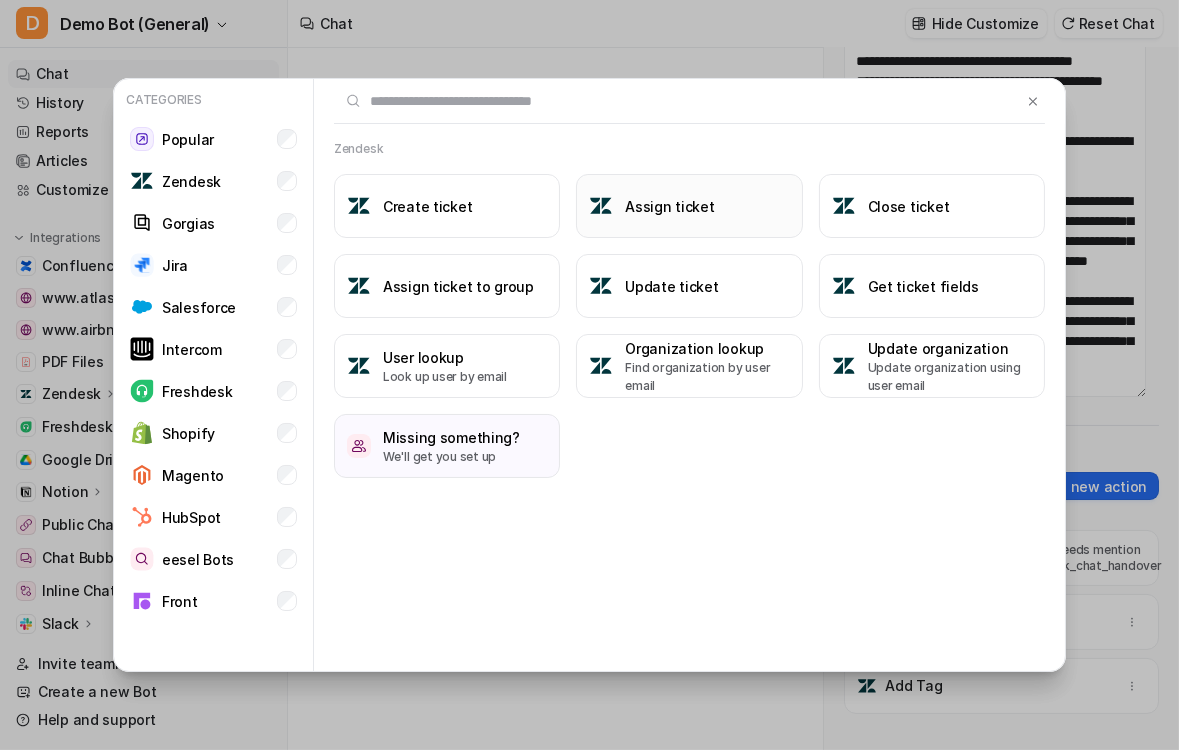 click on "Assign ticket" at bounding box center [689, 206] 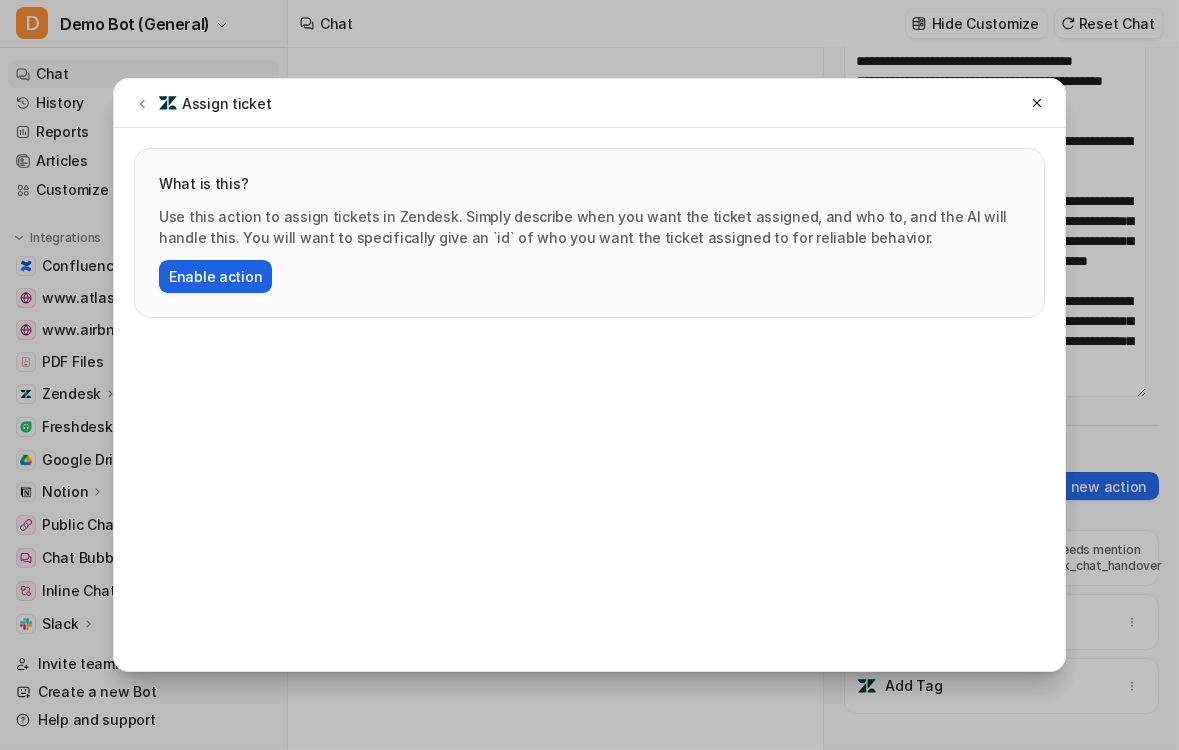 click on "Enable action" at bounding box center (215, 276) 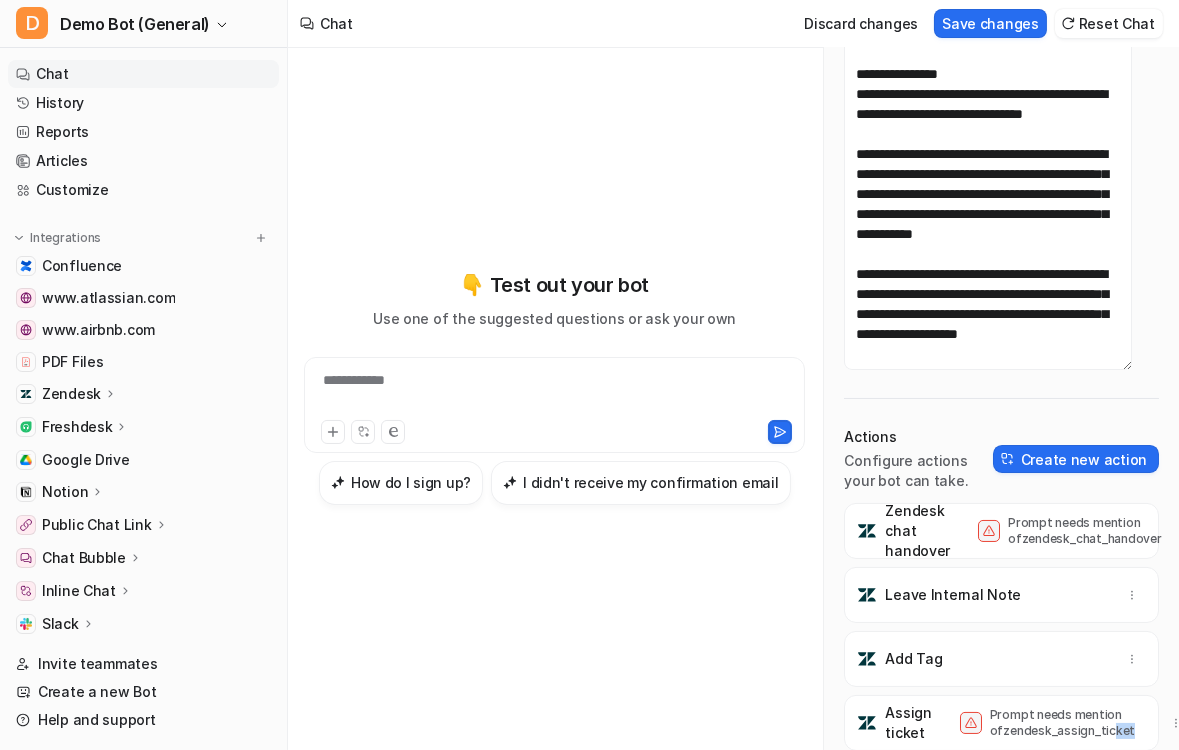 scroll, scrollTop: 28, scrollLeft: 0, axis: vertical 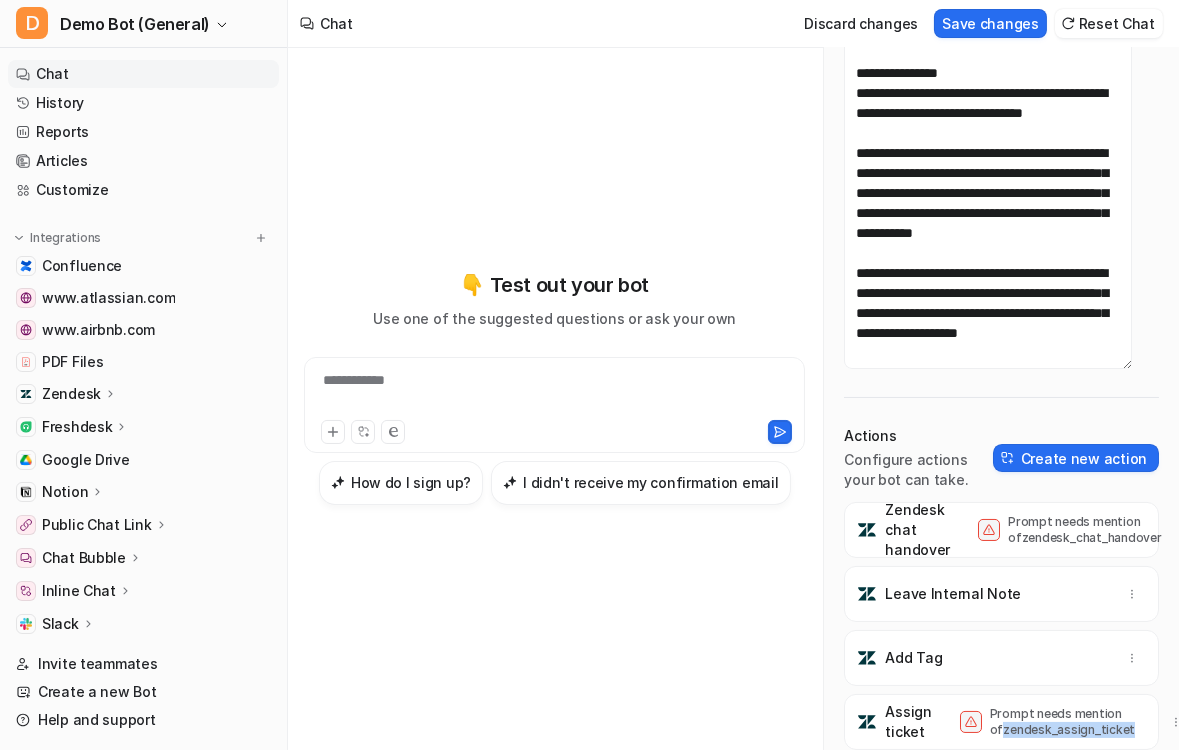 drag, startPoint x: 1125, startPoint y: 718, endPoint x: 989, endPoint y: 720, distance: 136.01471 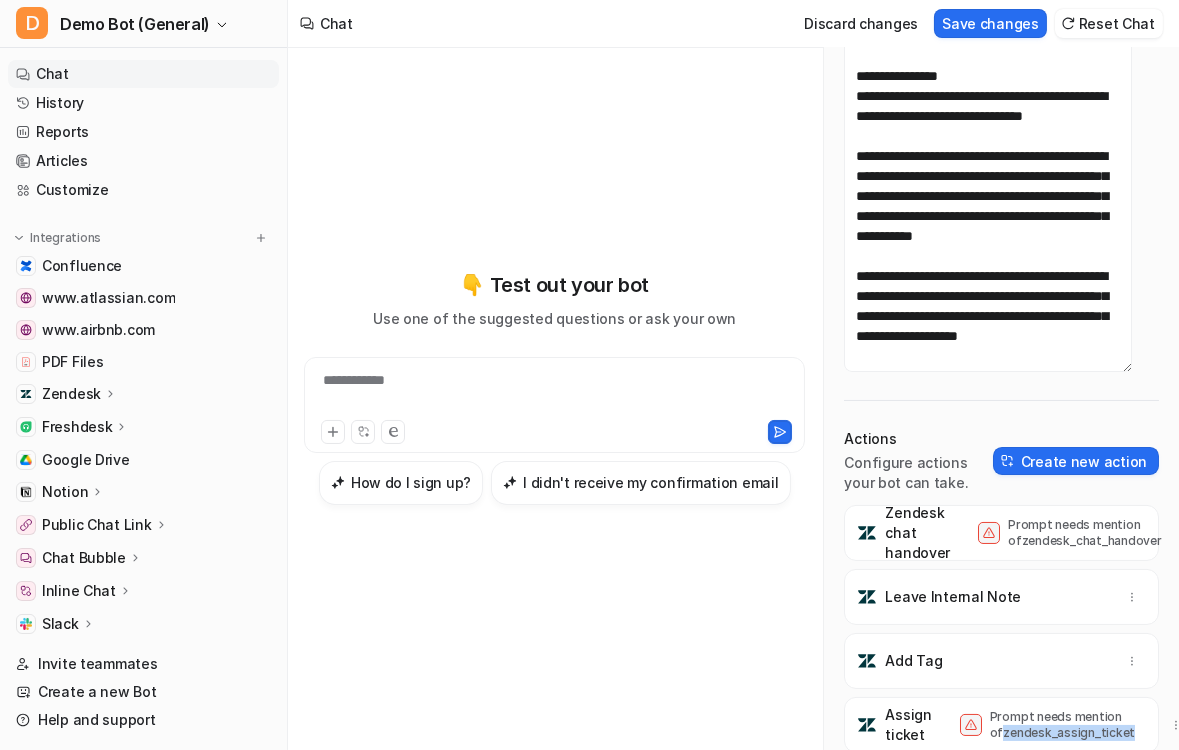 scroll, scrollTop: 27, scrollLeft: 0, axis: vertical 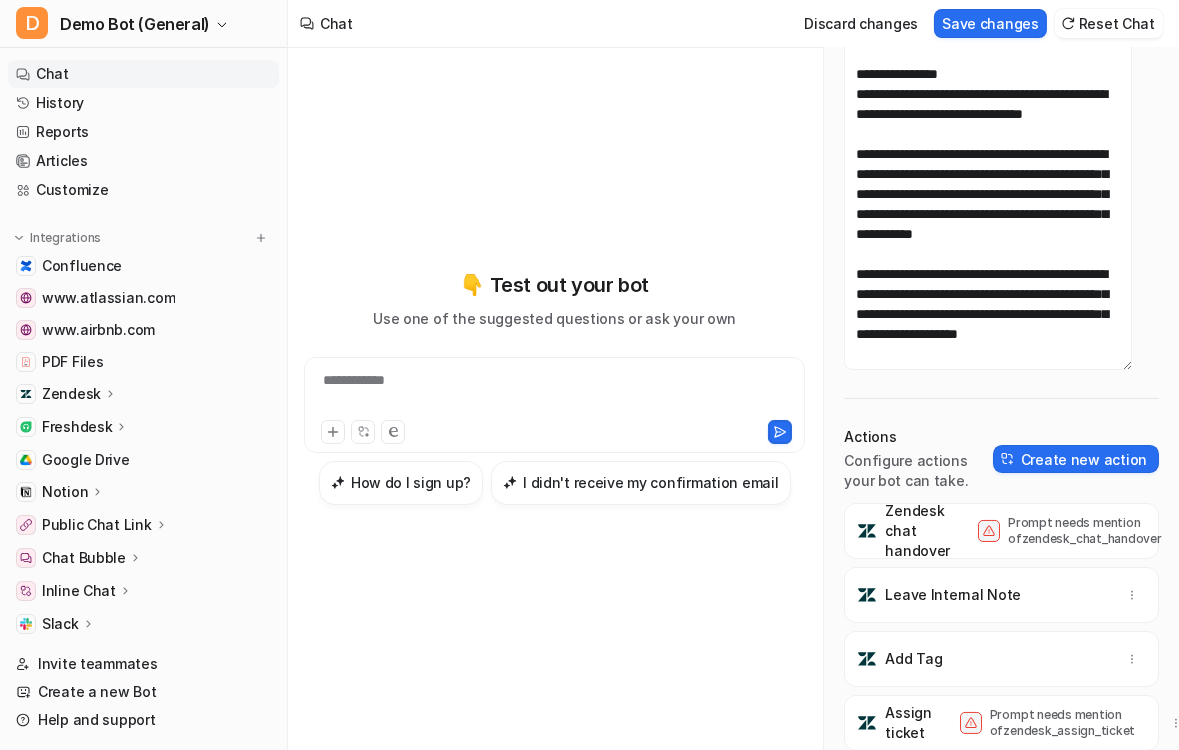 click on "Assign ticket Prompt needs mention of  zendesk_assign_ticket" at bounding box center (1001, 723) 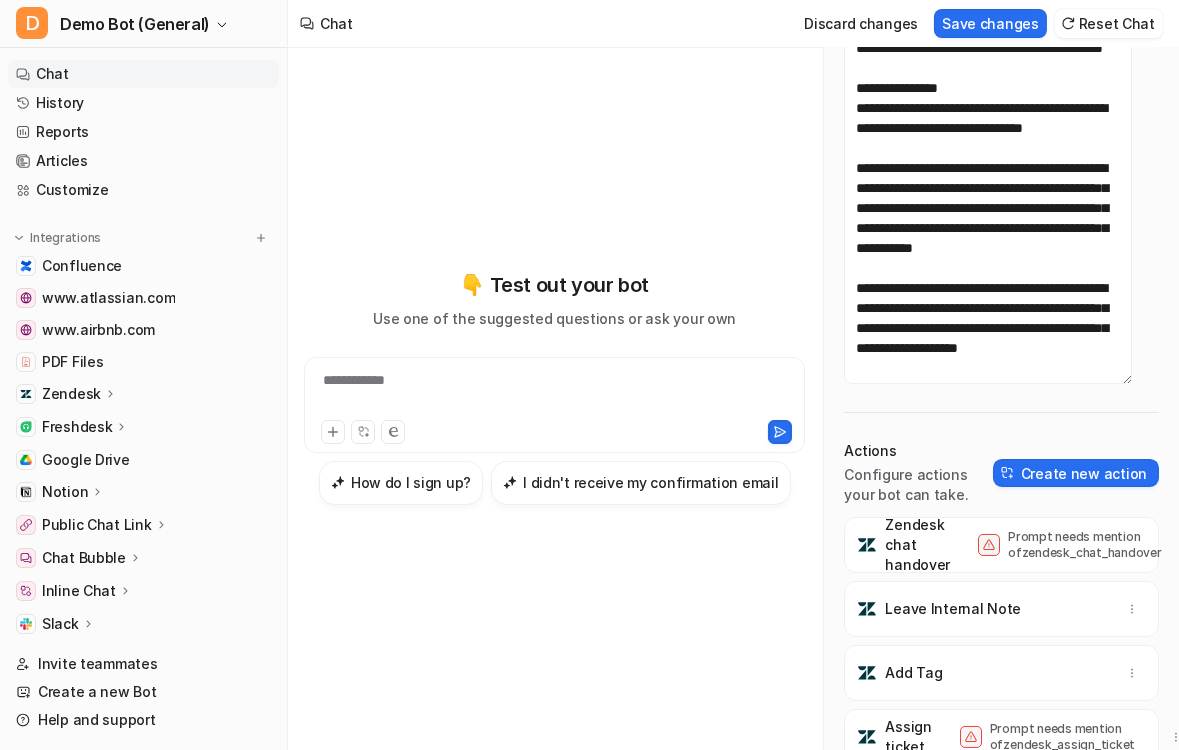 scroll, scrollTop: 0, scrollLeft: 0, axis: both 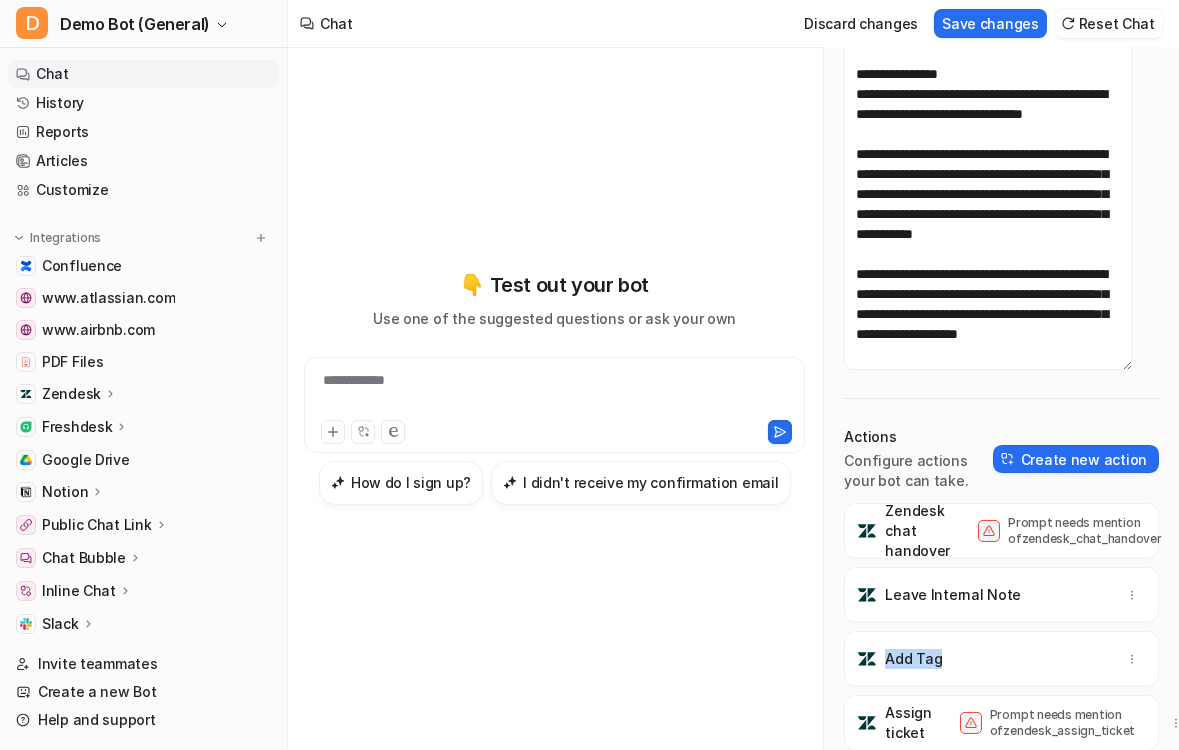 drag, startPoint x: 937, startPoint y: 664, endPoint x: 882, endPoint y: 653, distance: 56.089214 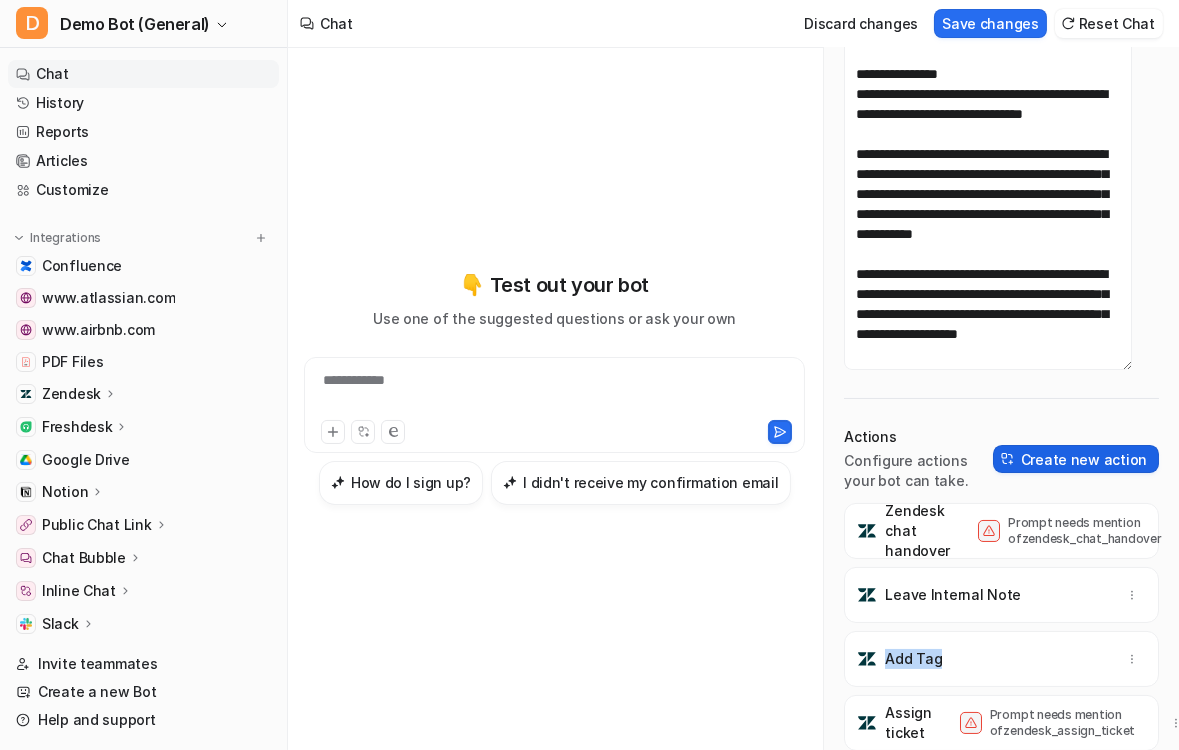 click on "Create new action" at bounding box center [1076, 459] 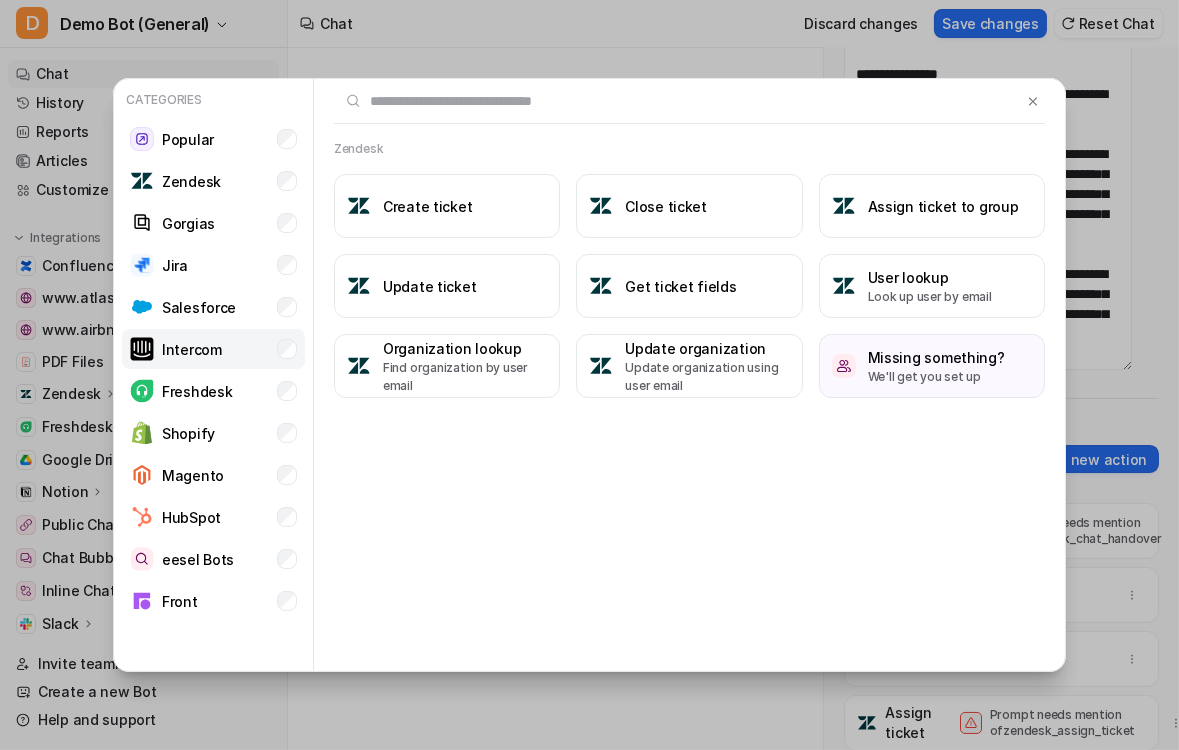 click on "Intercom" at bounding box center [213, 349] 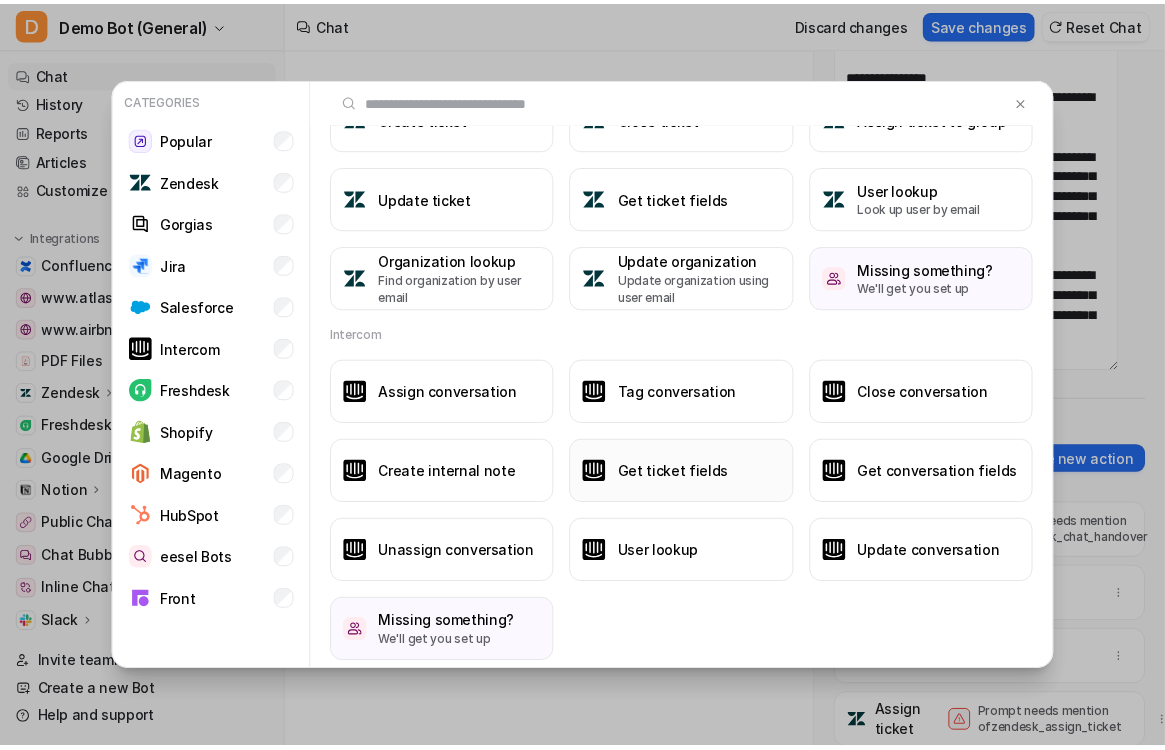 scroll, scrollTop: 90, scrollLeft: 0, axis: vertical 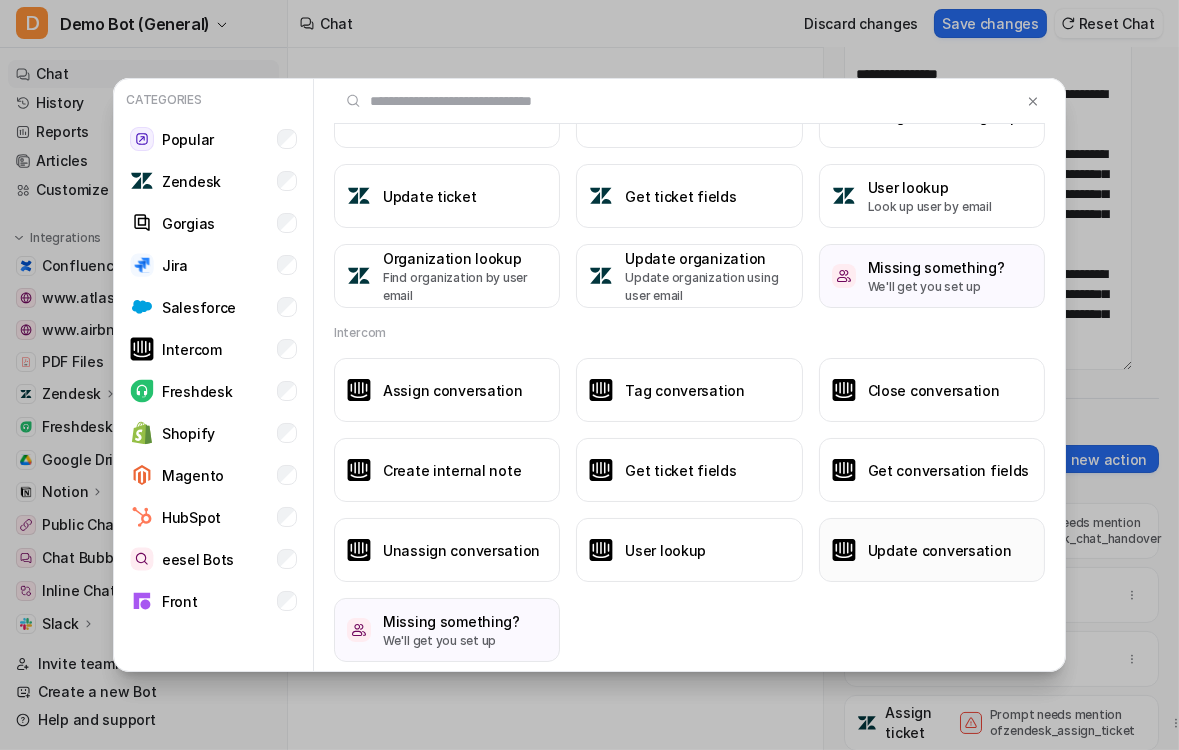 click on "Update conversation" at bounding box center (940, 550) 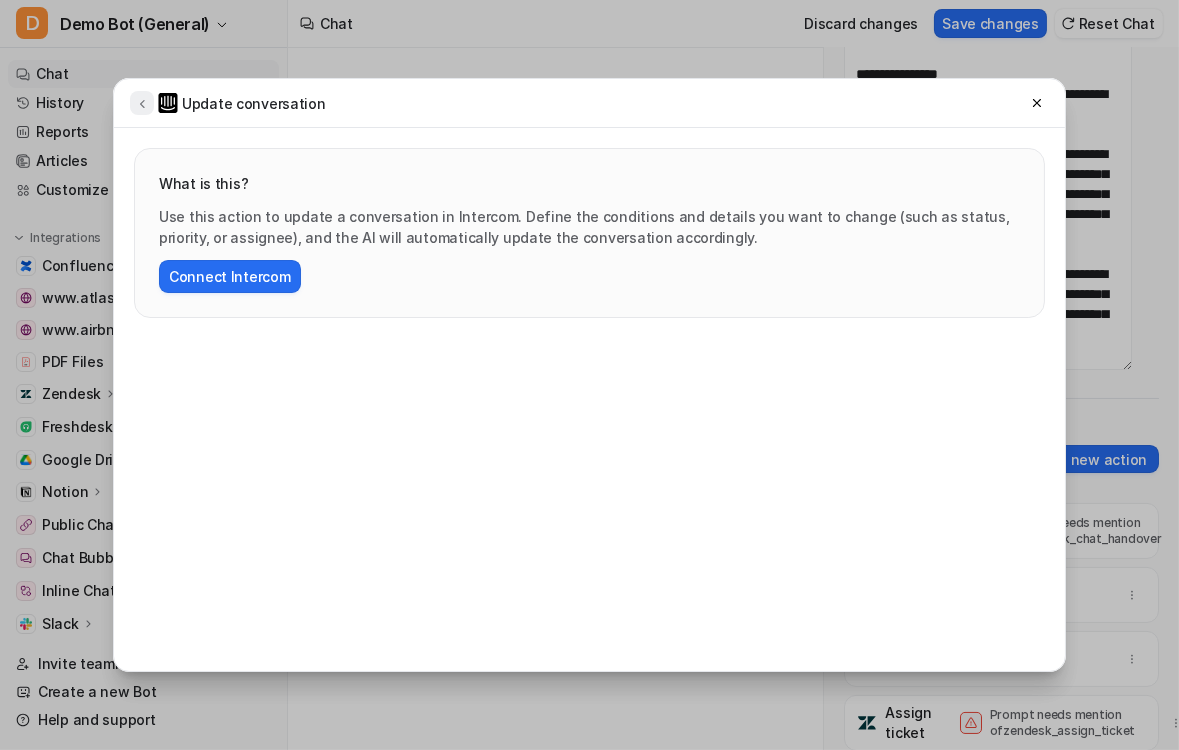 click 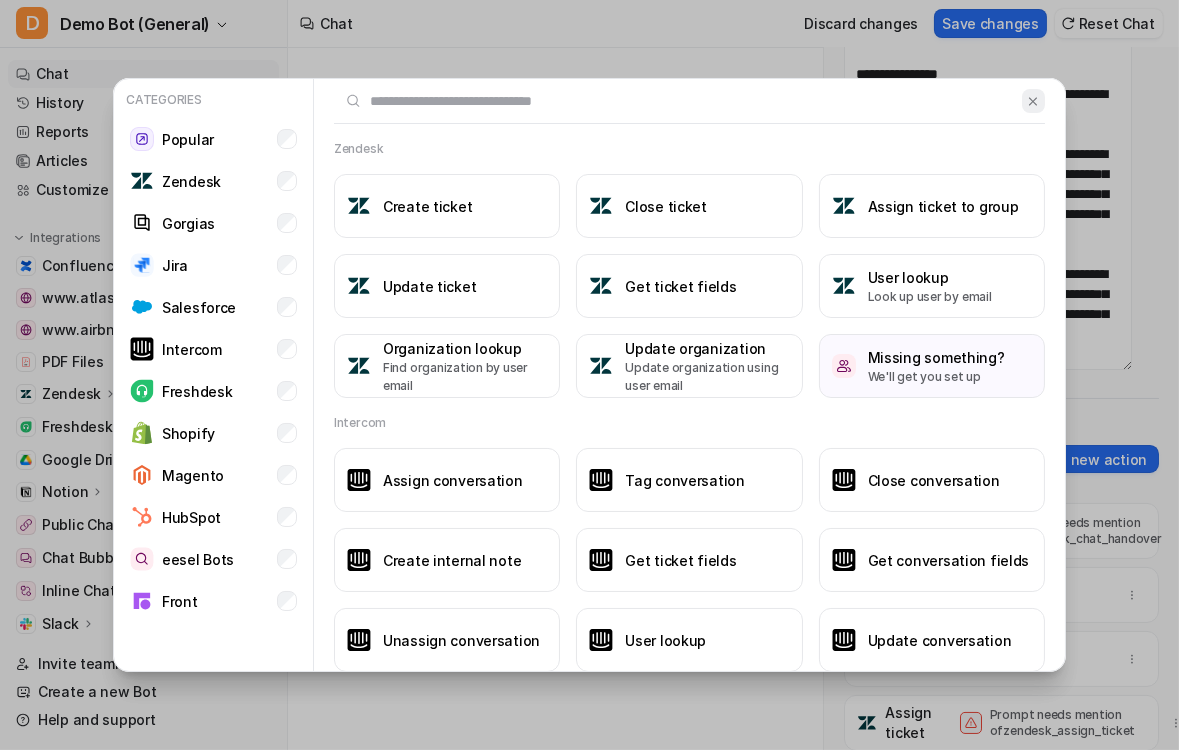 click at bounding box center [1033, 101] 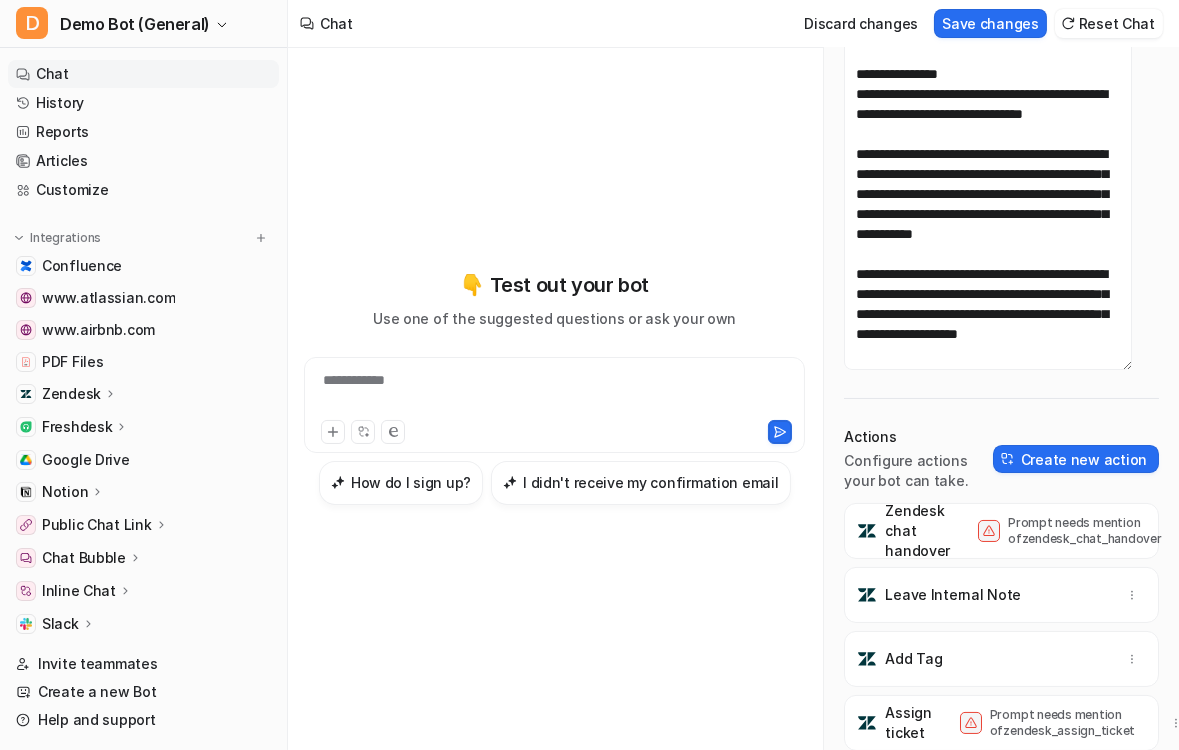 click on "**********" at bounding box center [554, 387] 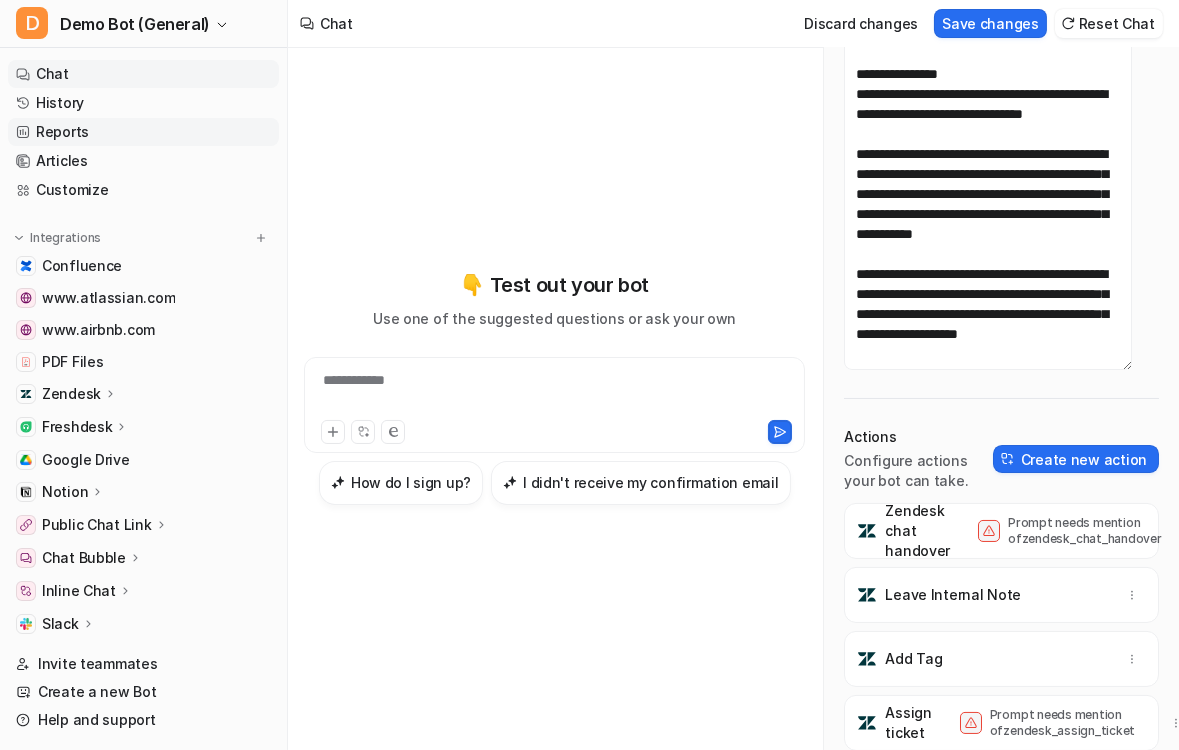click on "Reports" at bounding box center [143, 132] 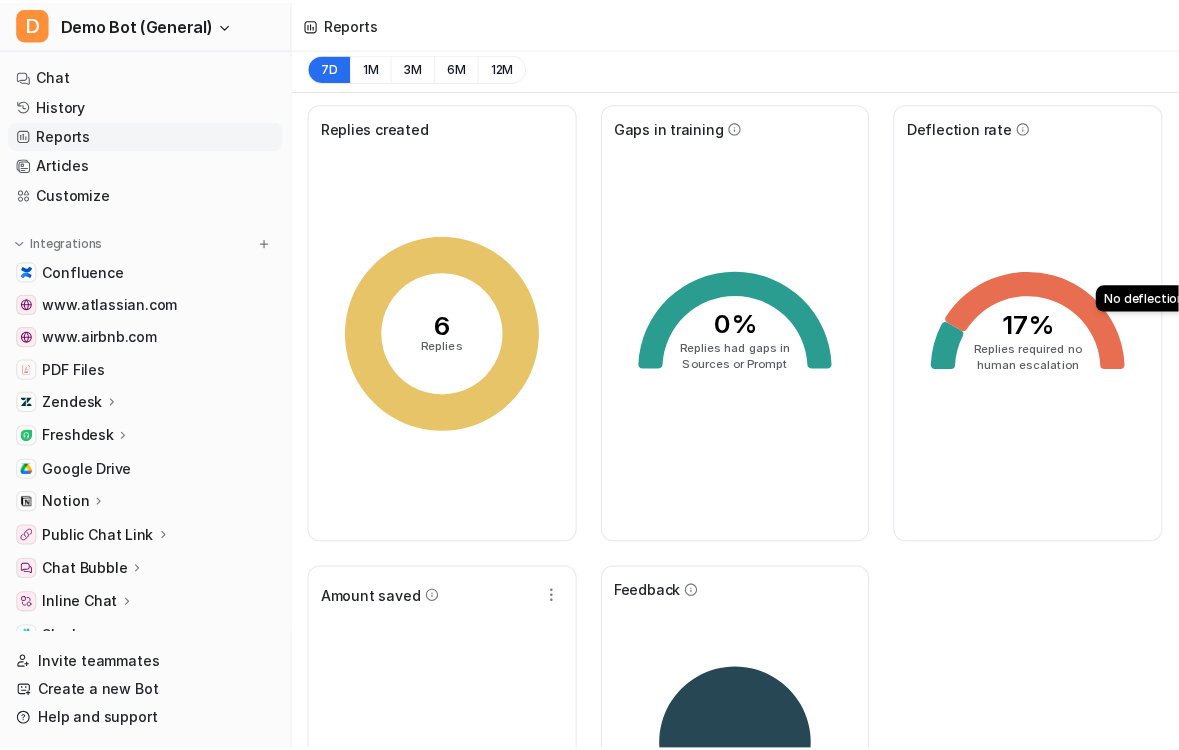 scroll, scrollTop: 0, scrollLeft: 0, axis: both 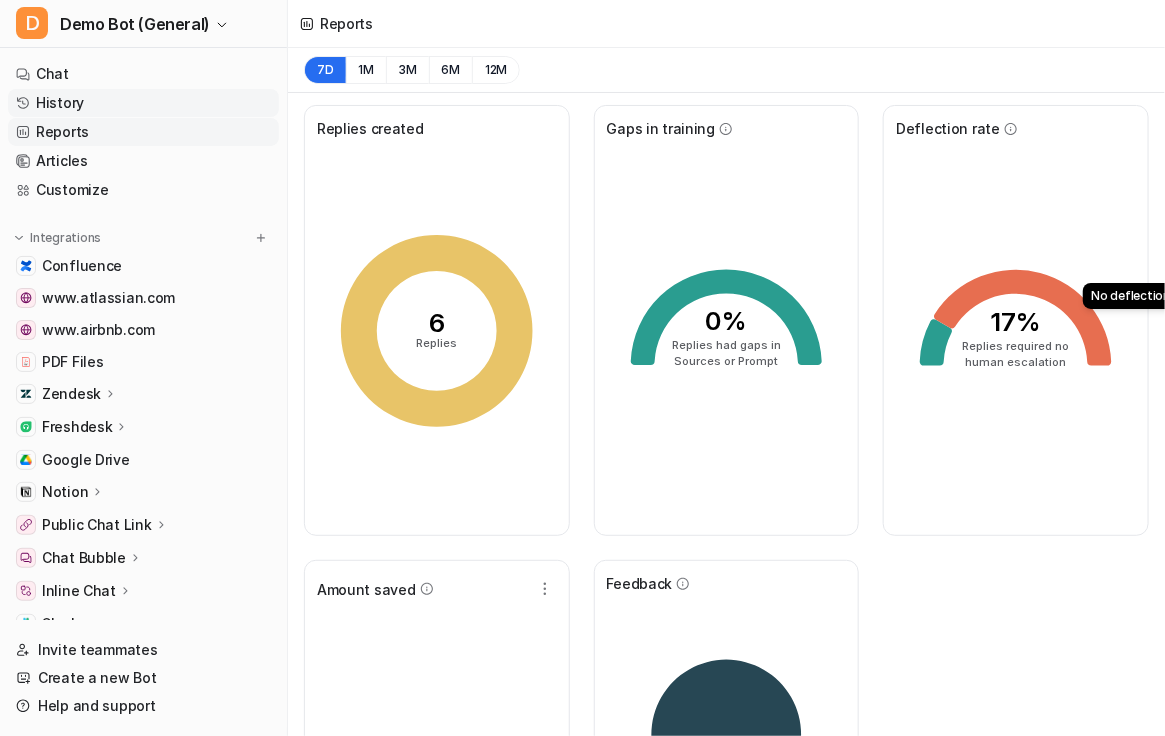 click on "History" at bounding box center (143, 103) 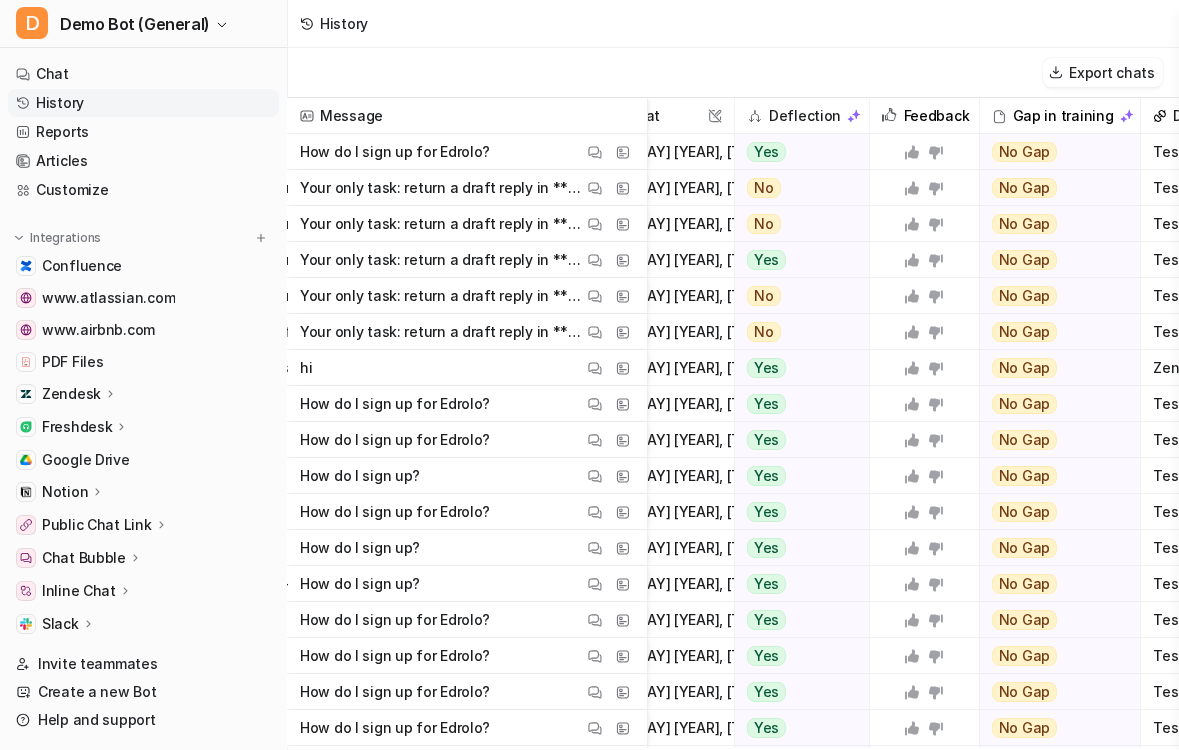 scroll, scrollTop: 0, scrollLeft: 530, axis: horizontal 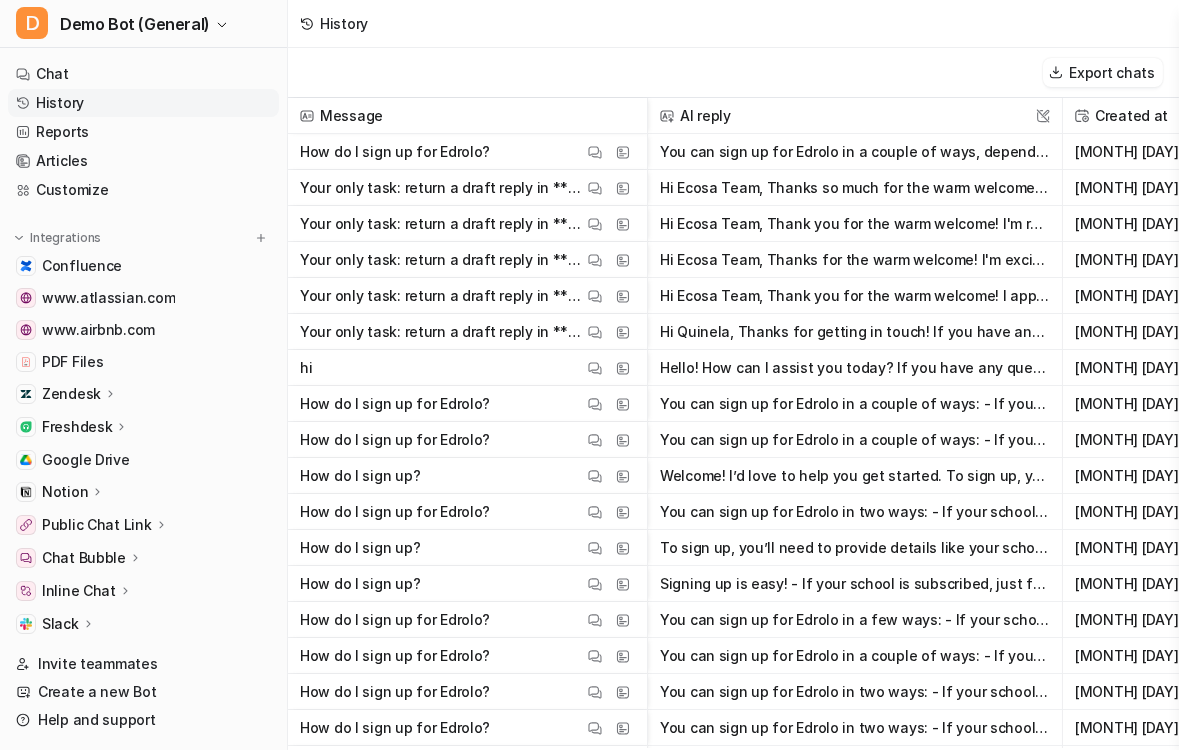 click 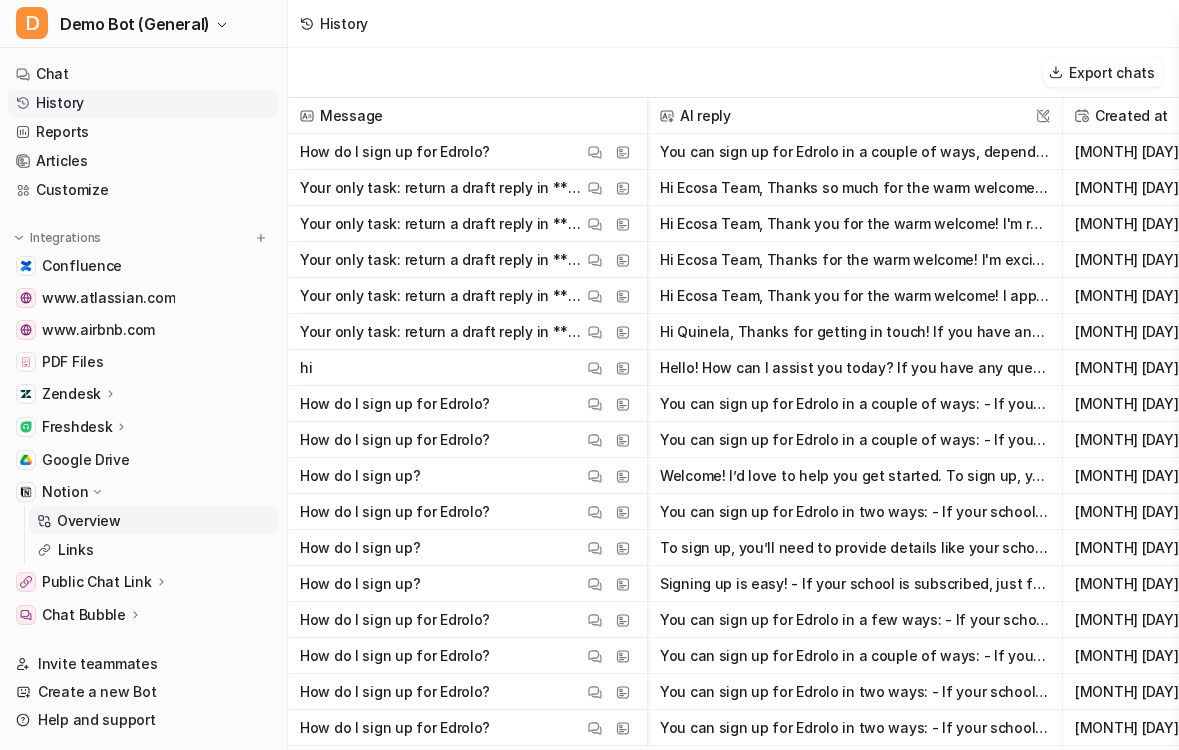 click on "Overview" at bounding box center (154, 521) 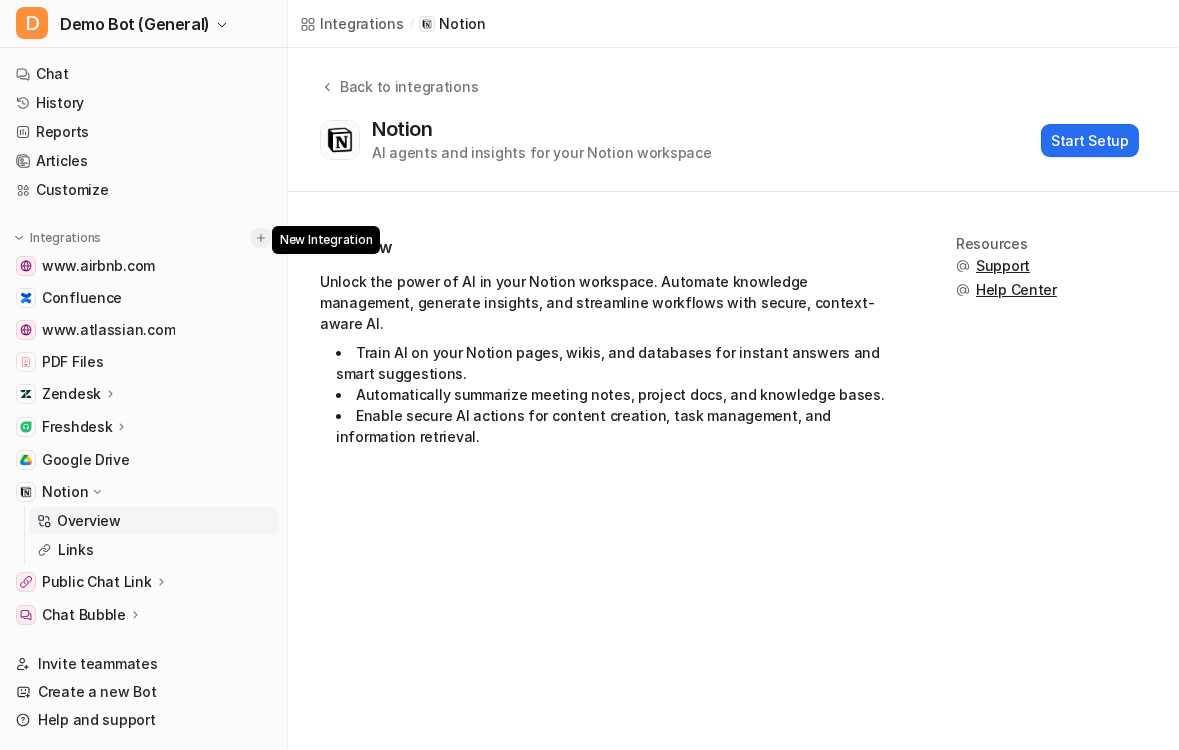 click at bounding box center [261, 238] 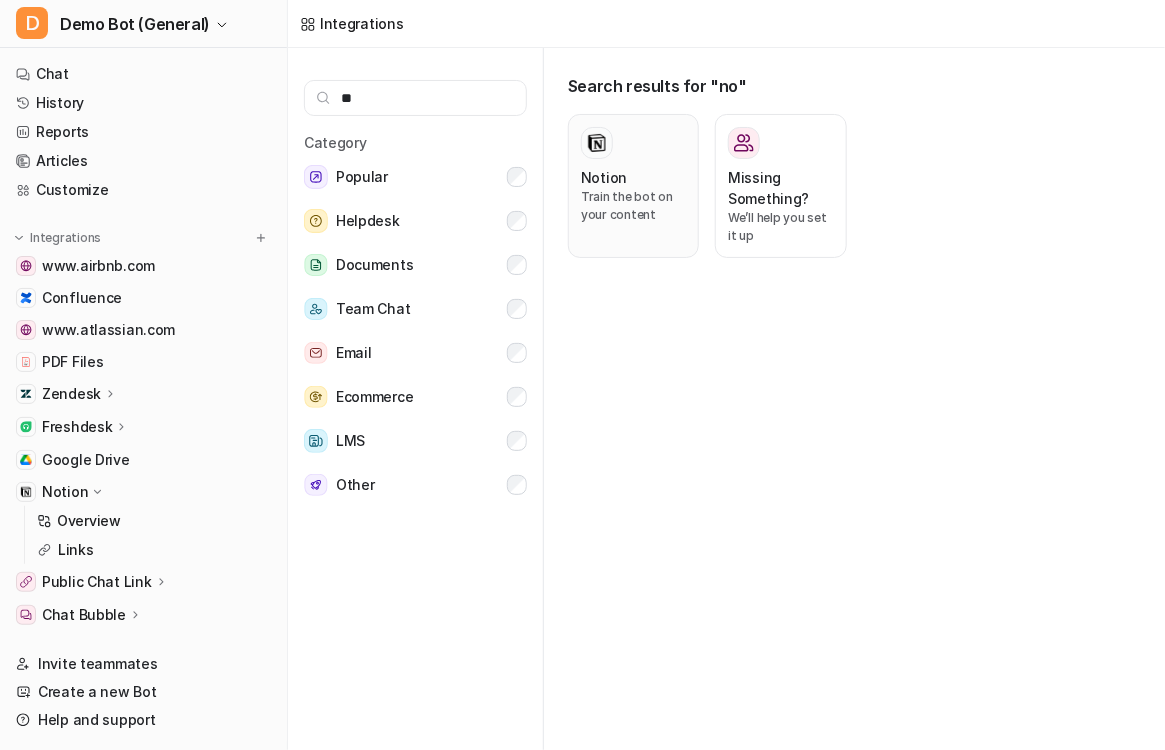 type on "**" 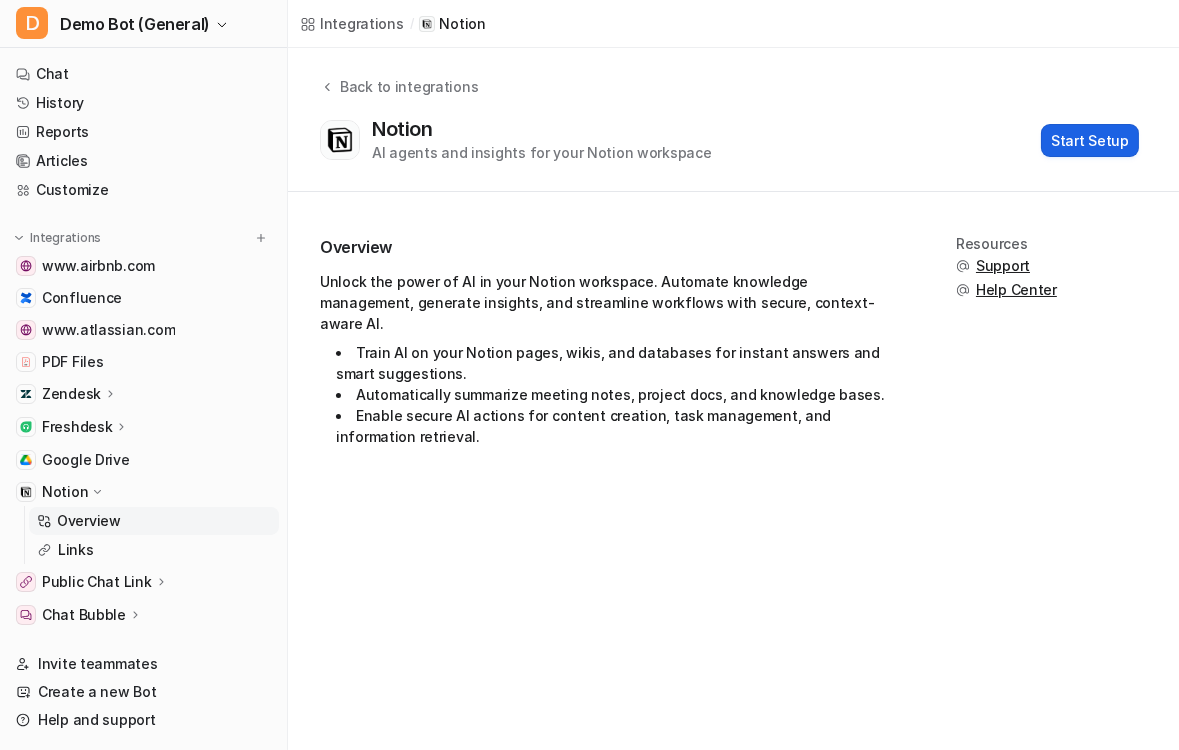 click on "Start Setup" at bounding box center (1090, 140) 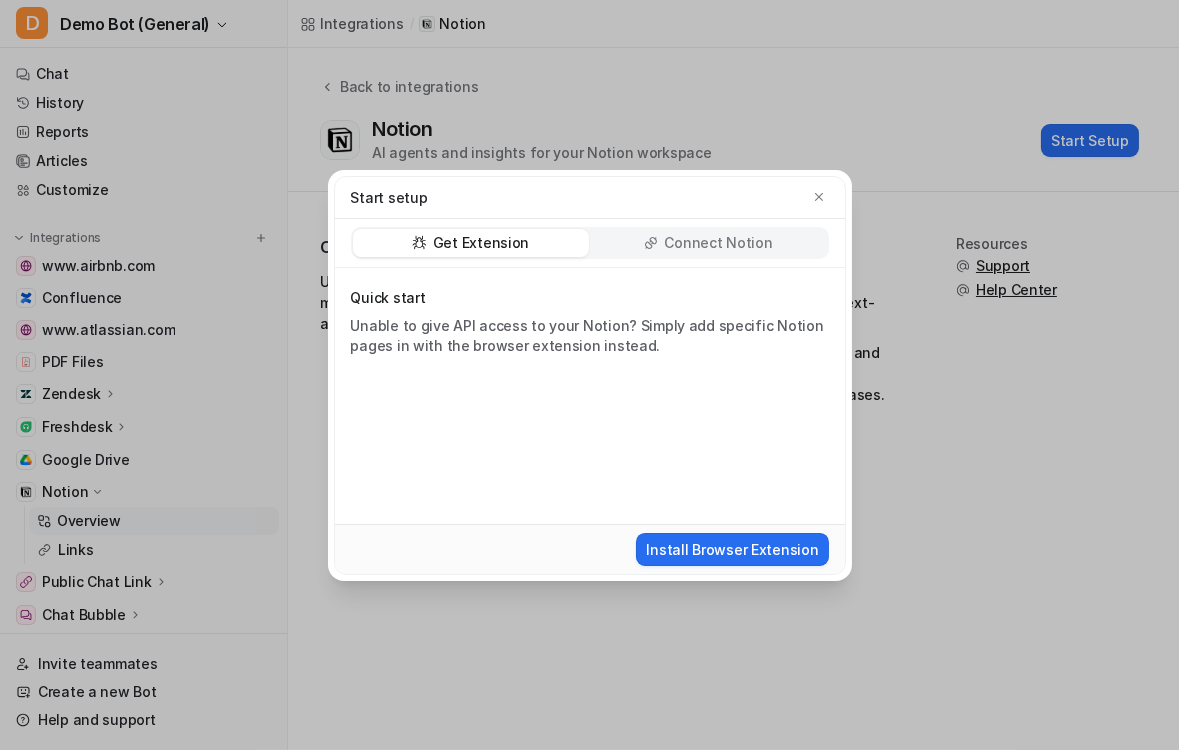 click on "Connect Notion" at bounding box center [709, 243] 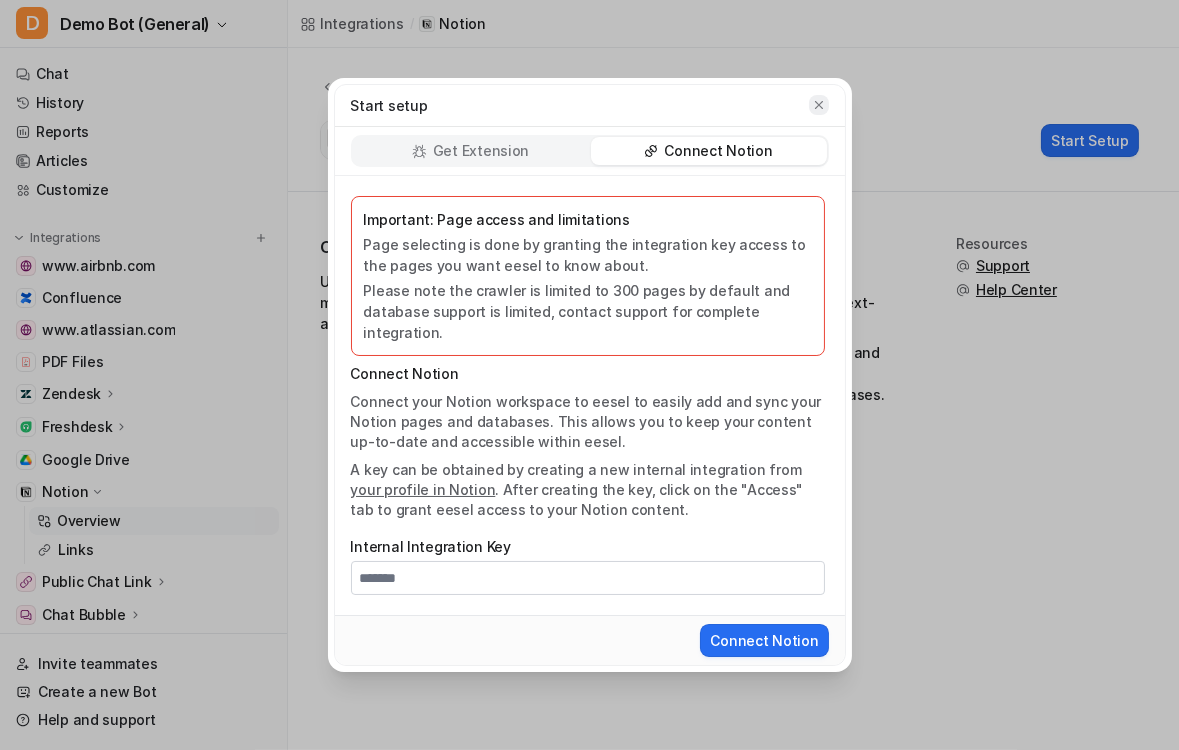 click 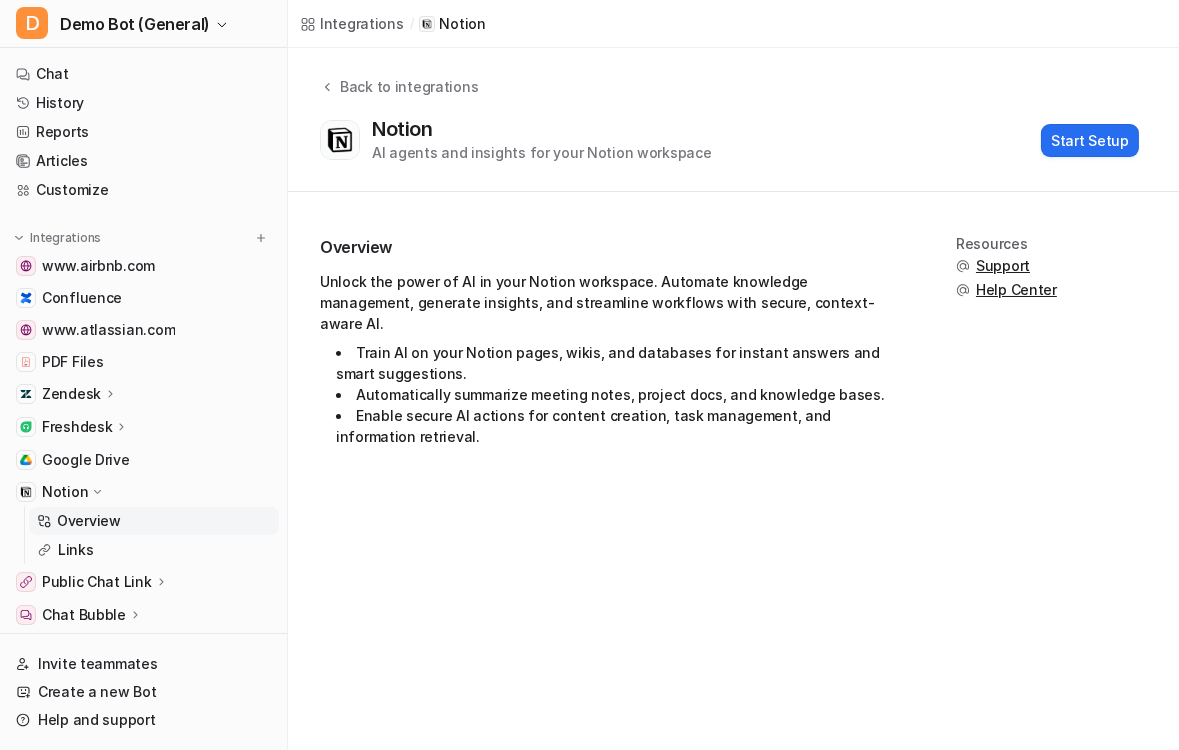 click on "Integrations / Notion Back to integrations Notion AI agents and insights for your Notion workspace Start Setup Overview Unlock the power of AI in your Notion workspace. Automate knowledge management, generate insights, and streamline workflows with secure, context-aware AI. Train AI on your Notion pages, wikis, and databases for instant answers and smart suggestions. Automatically summarize meeting notes, project docs, and knowledge bases. Enable secure AI actions for content creation, task management, and information retrieval. Resources   Support   Help Center" at bounding box center (589, 375) 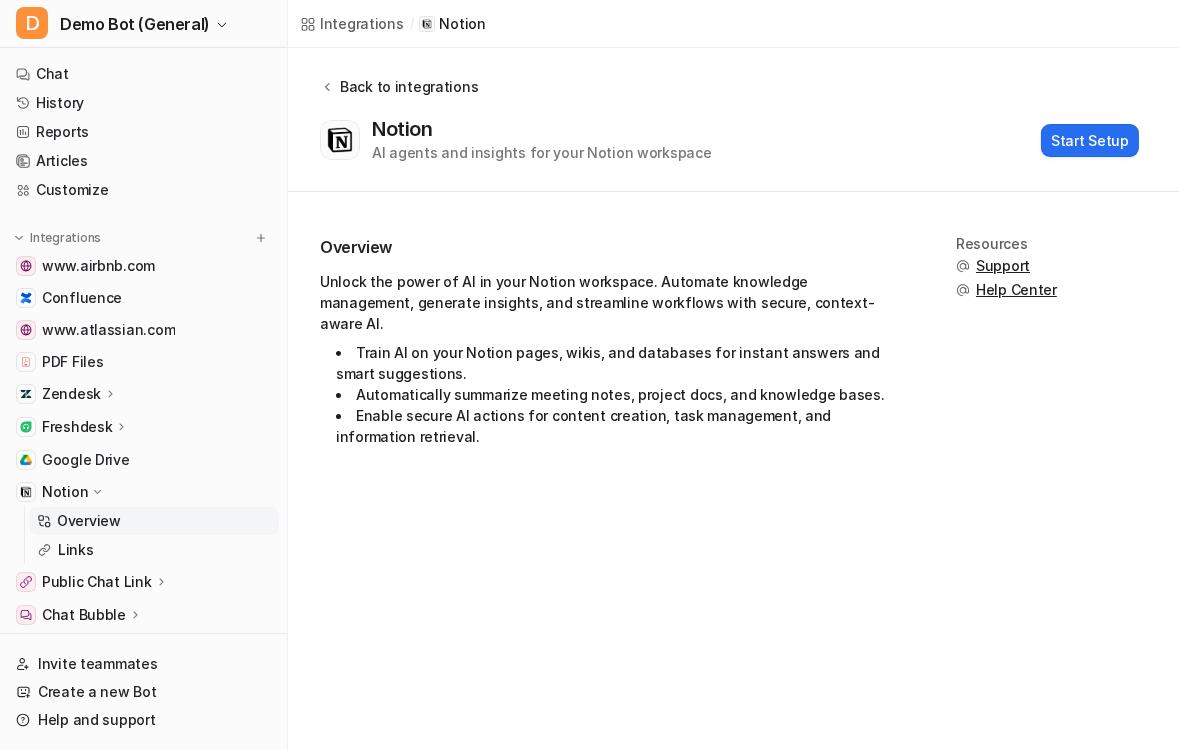 click on "Back to integrations" at bounding box center [406, 86] 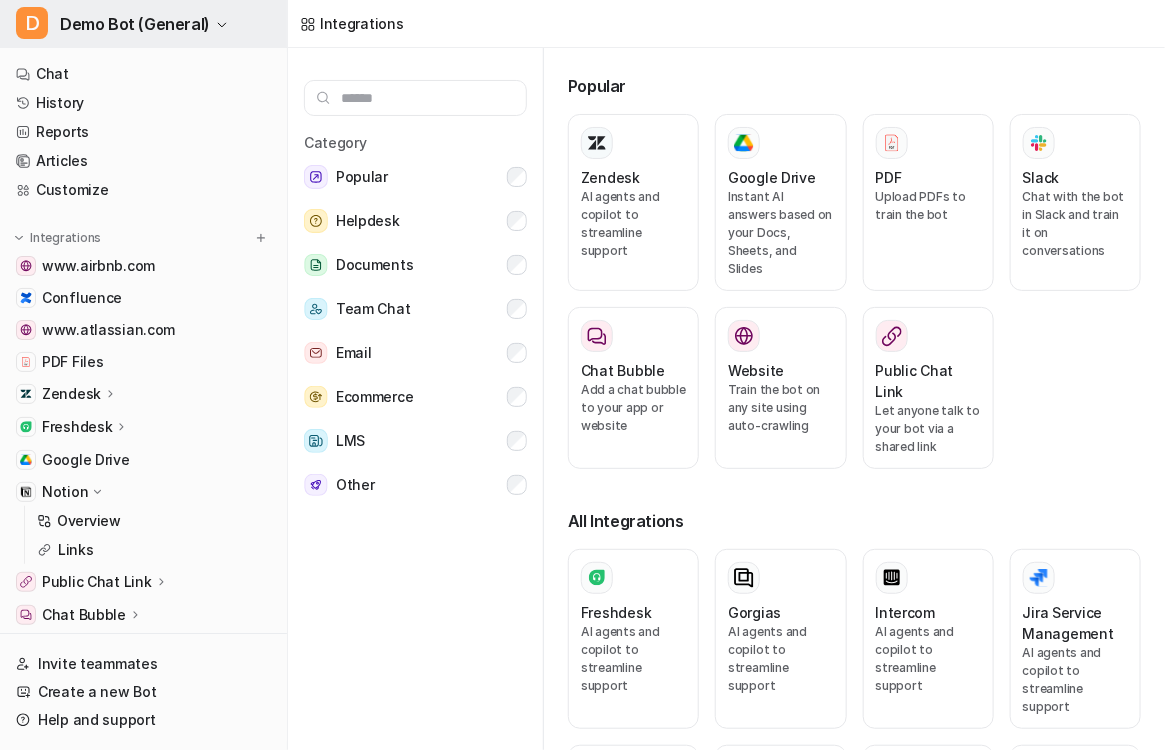 click on "Demo Bot (General)" at bounding box center (135, 24) 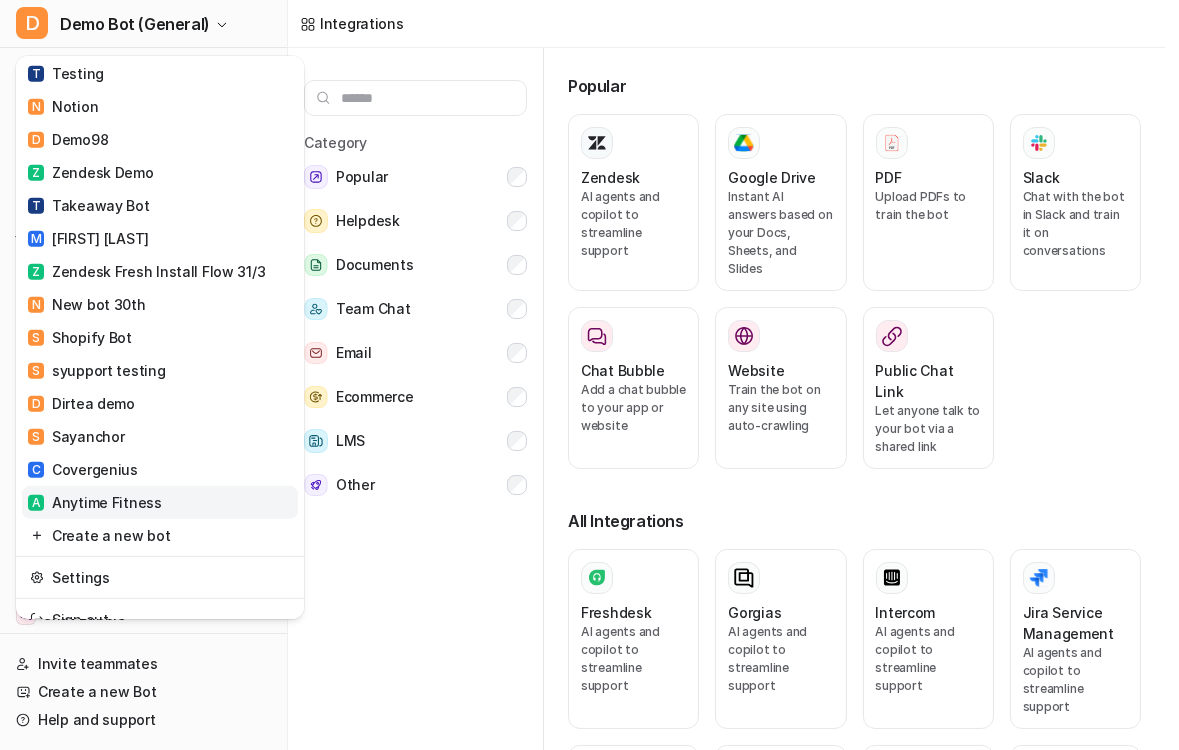 scroll, scrollTop: 1839, scrollLeft: 0, axis: vertical 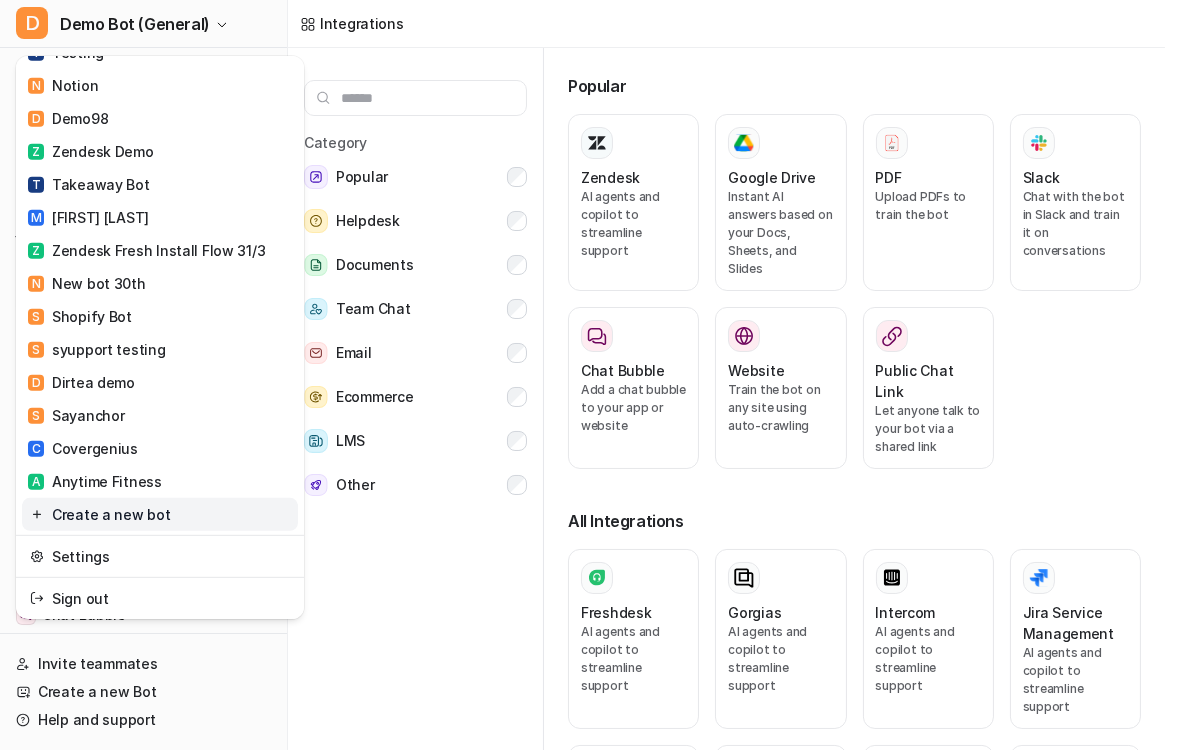 click on "Create a new bot" at bounding box center [160, 514] 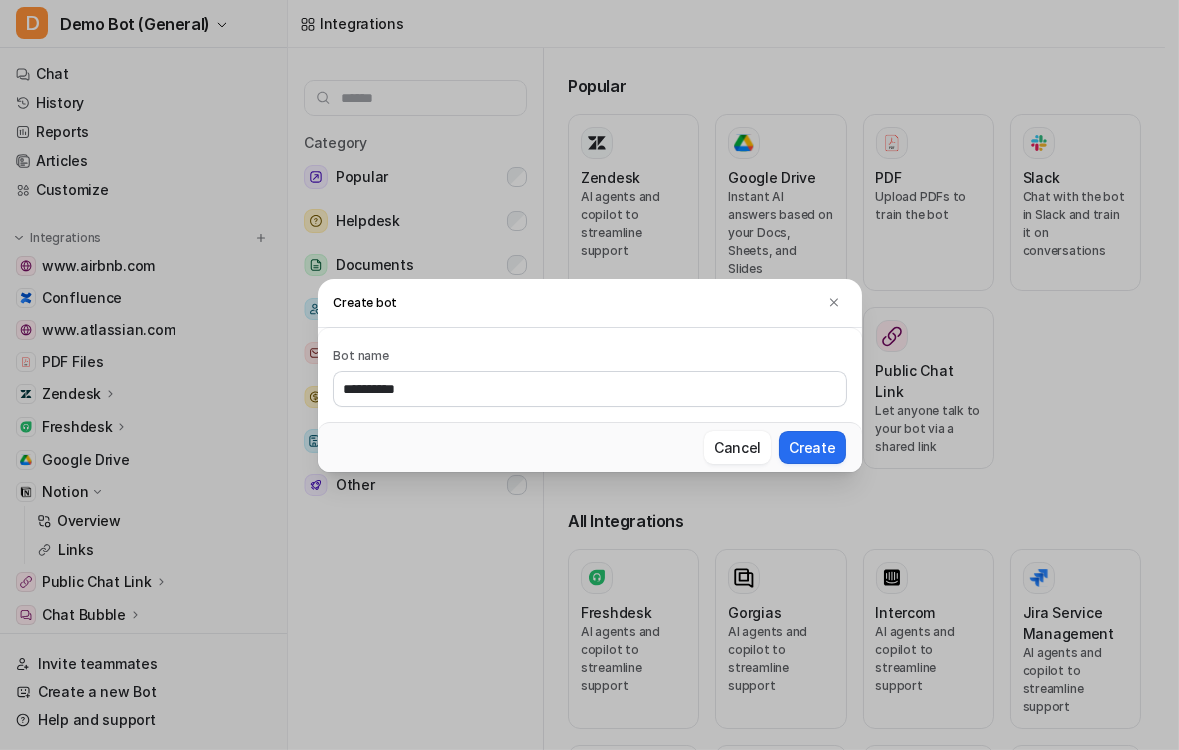 type on "**********" 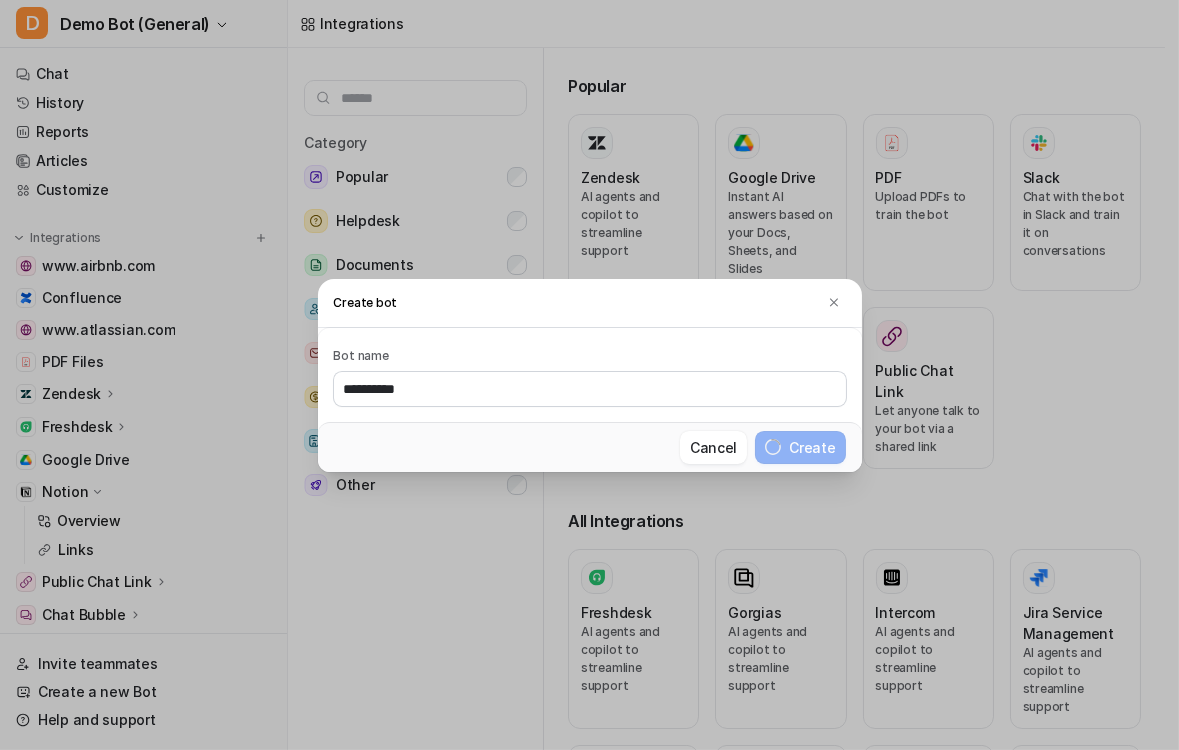type 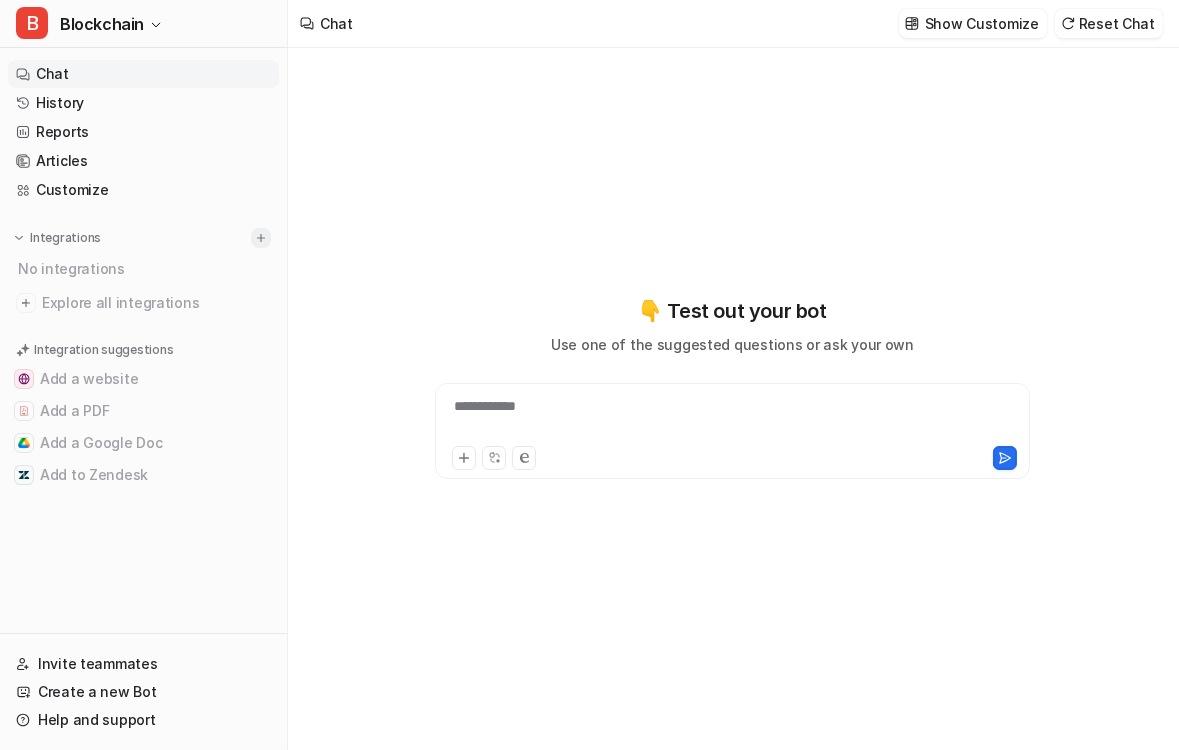 type on "**********" 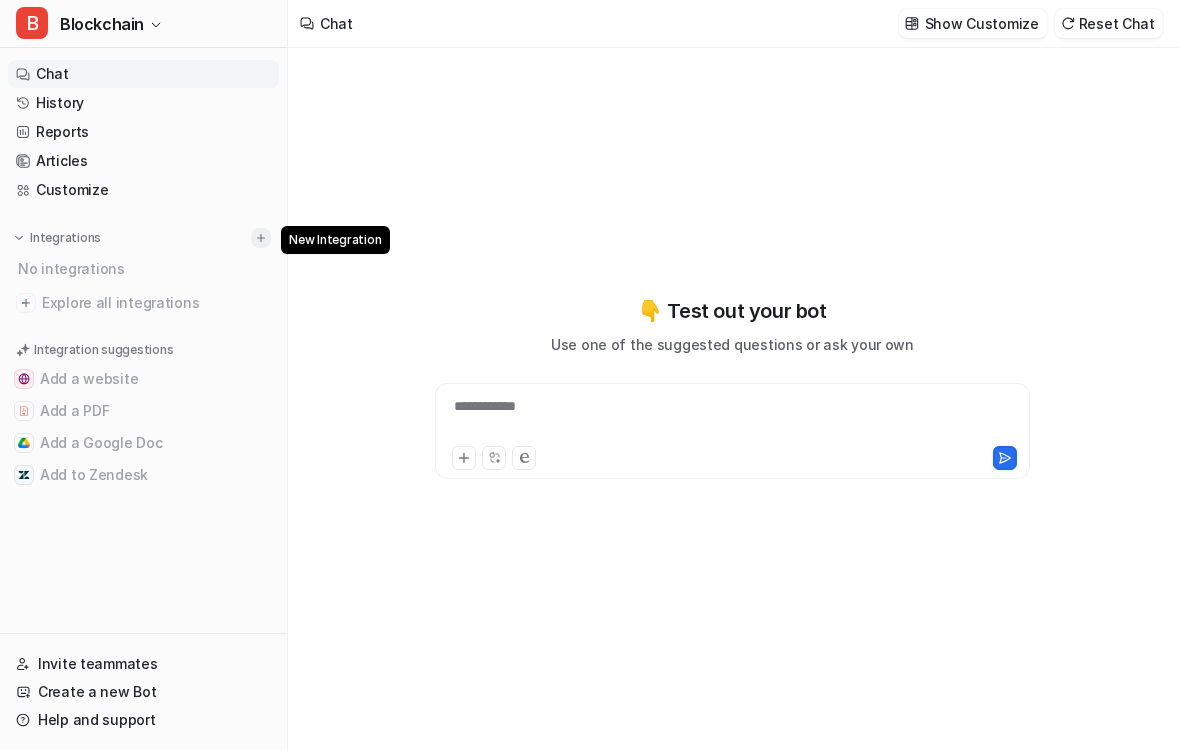 click at bounding box center (261, 238) 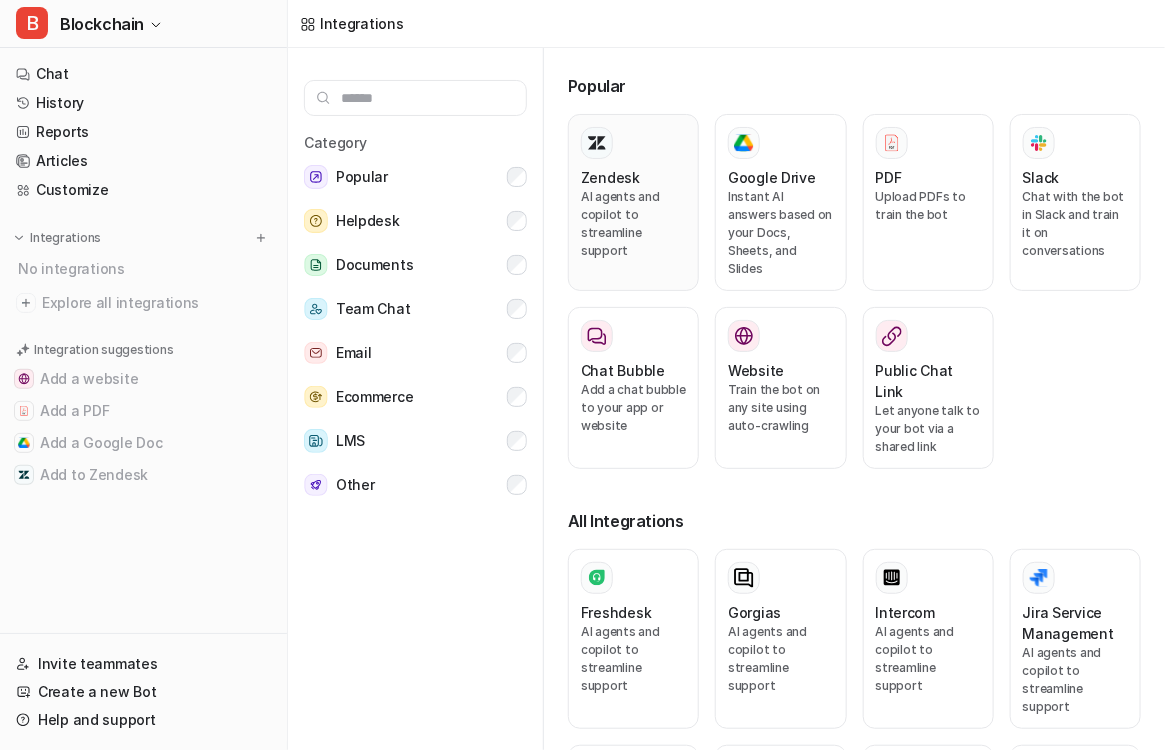 click on "Zendesk" at bounding box center [610, 177] 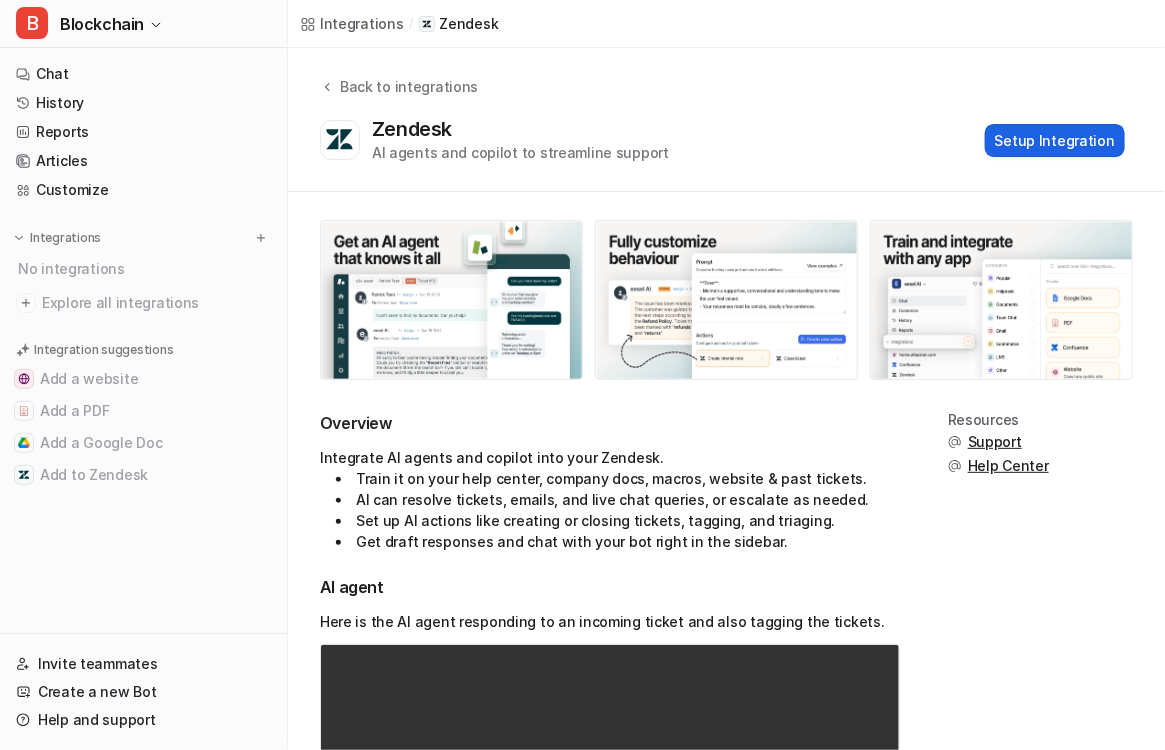 click on "Setup Integration" at bounding box center [1055, 140] 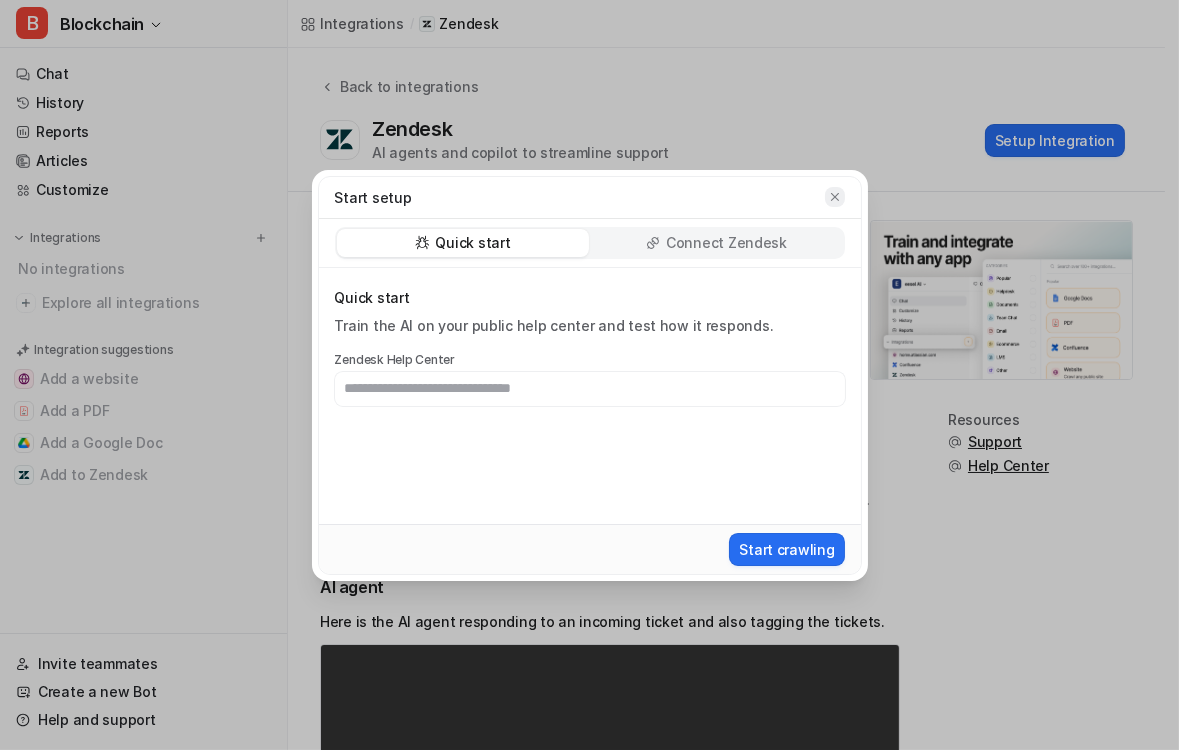 click 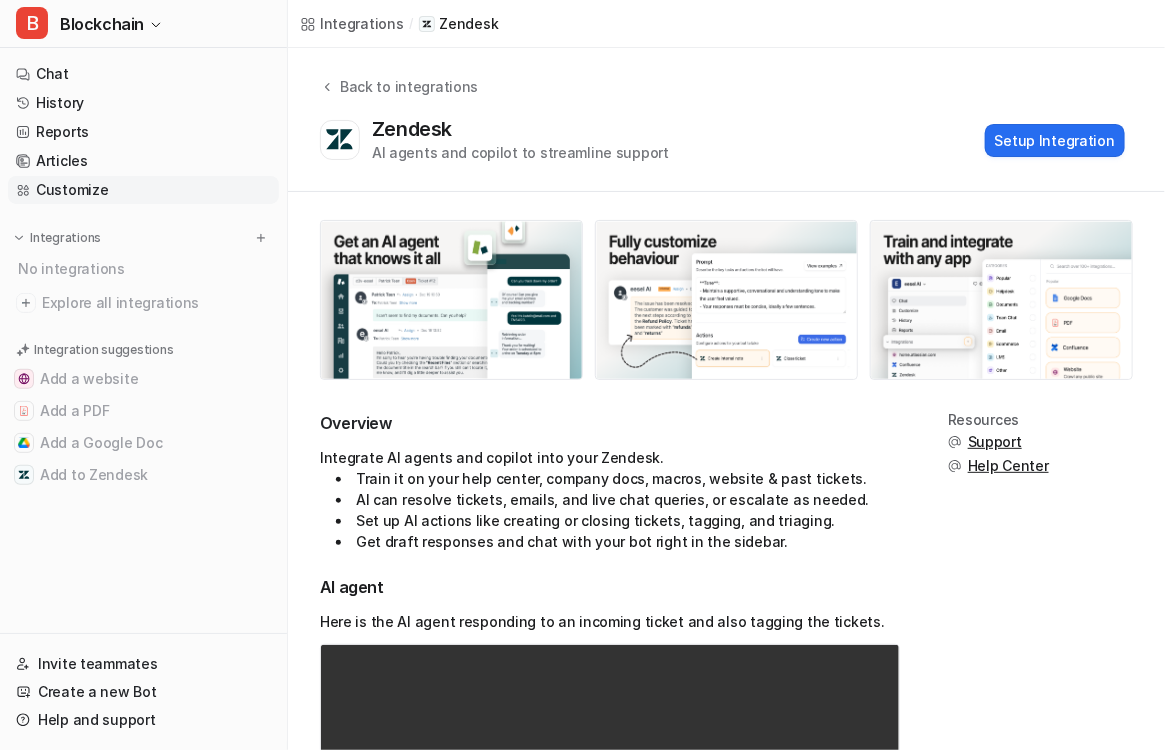 click on "Customize" at bounding box center [143, 190] 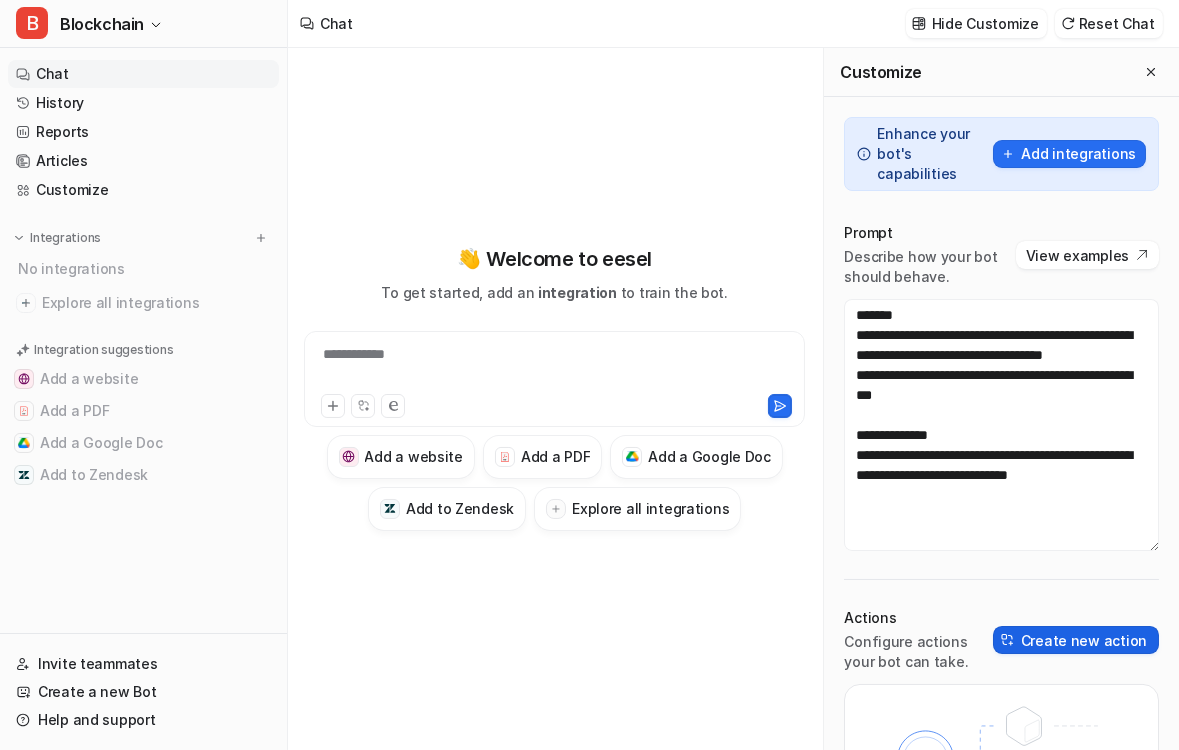 click on "Create new action" at bounding box center [1076, 640] 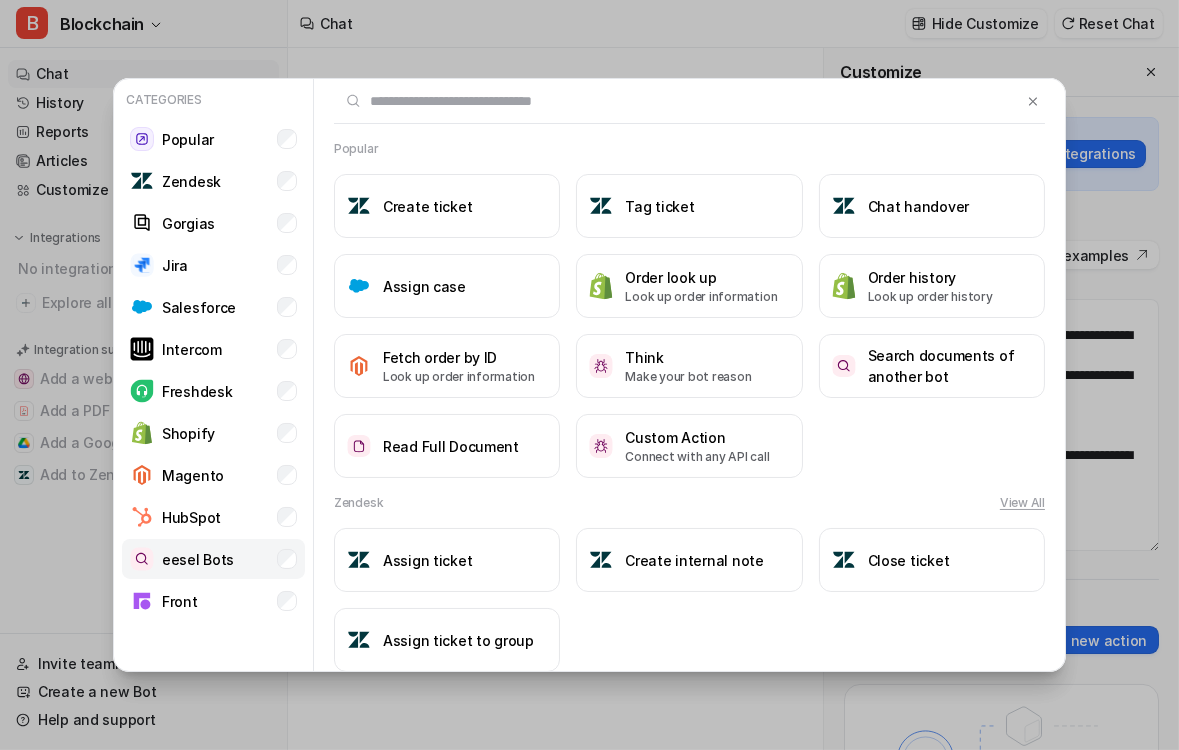 click on "eesel Bots" at bounding box center [198, 559] 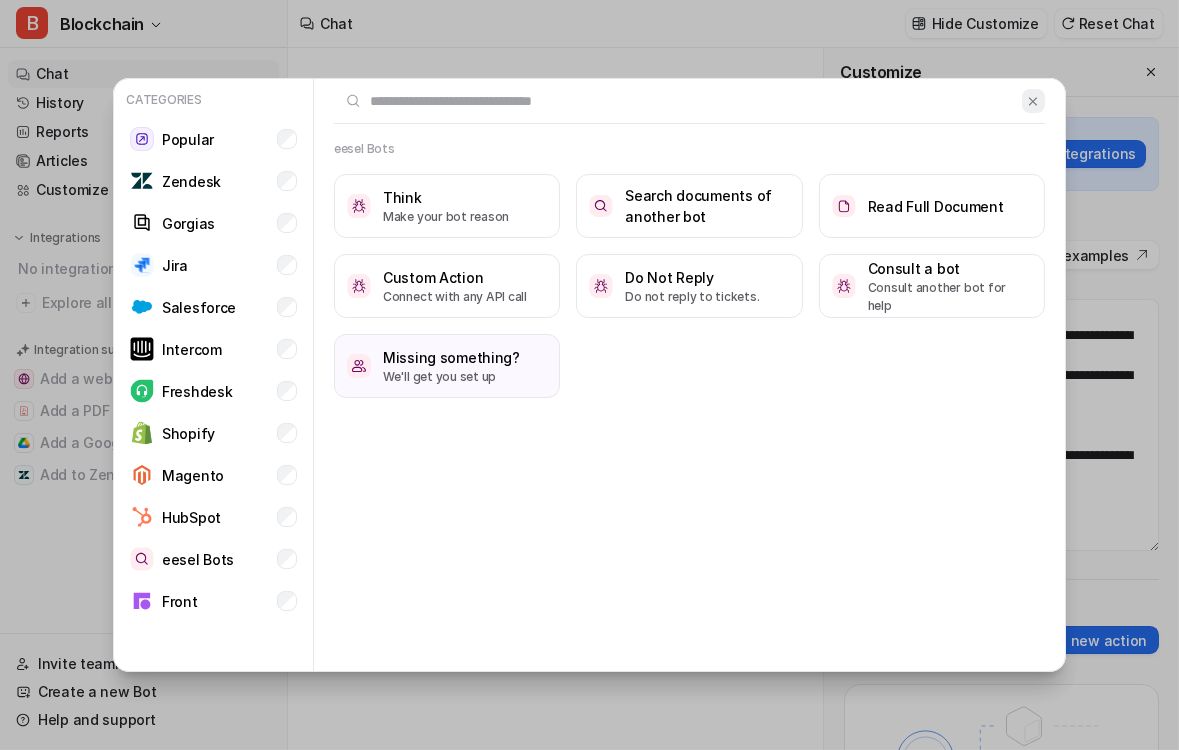 click at bounding box center (1033, 101) 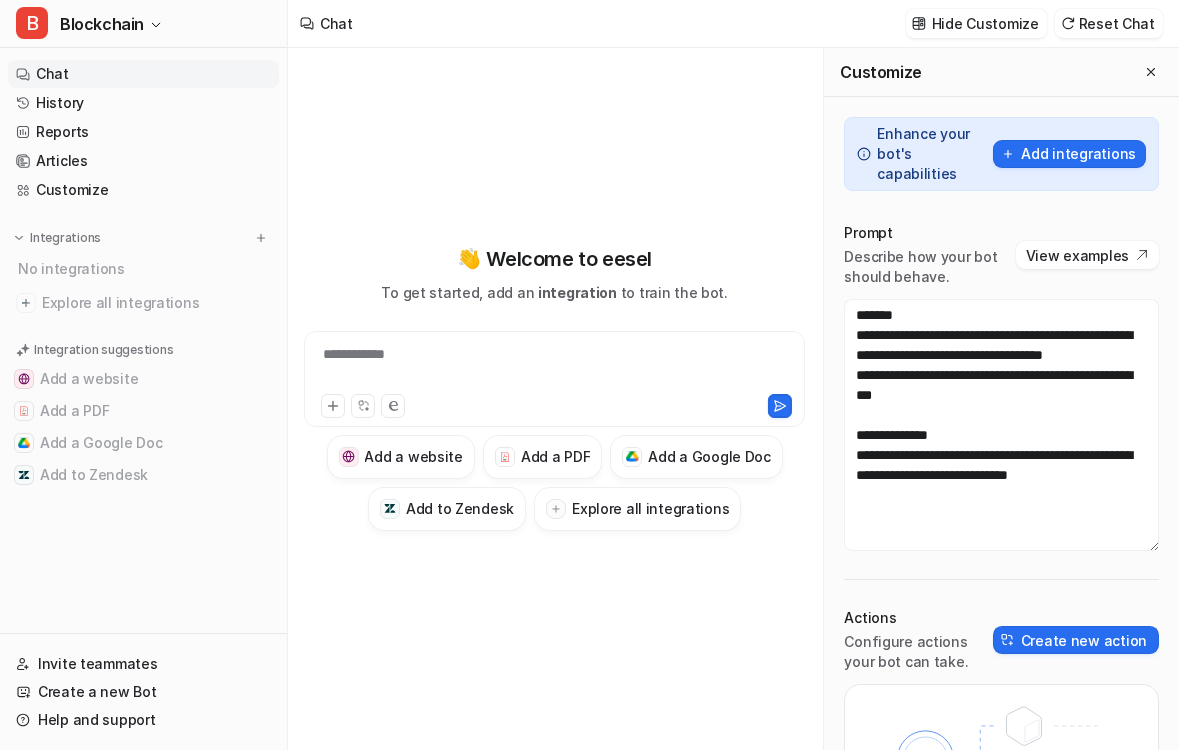 click on "**********" at bounding box center (554, 387) 